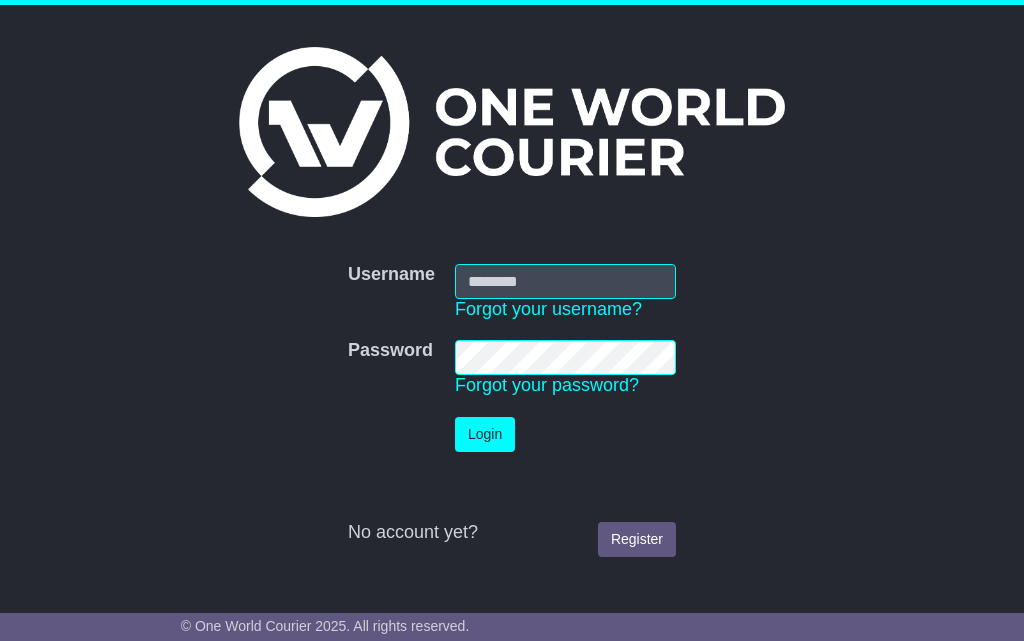 scroll, scrollTop: 0, scrollLeft: 0, axis: both 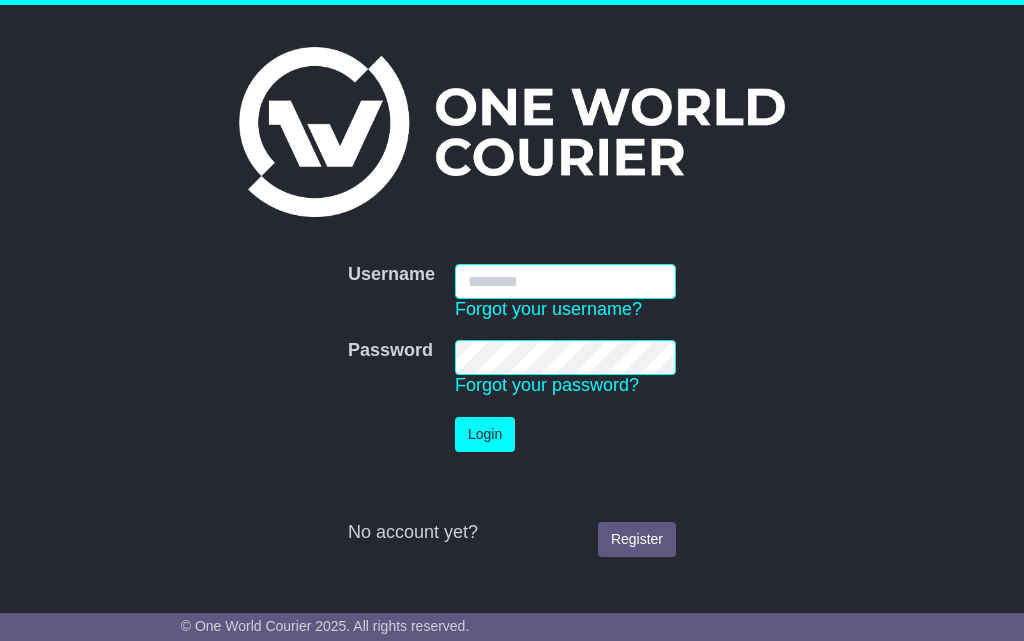 click on "Username" at bounding box center [565, 281] 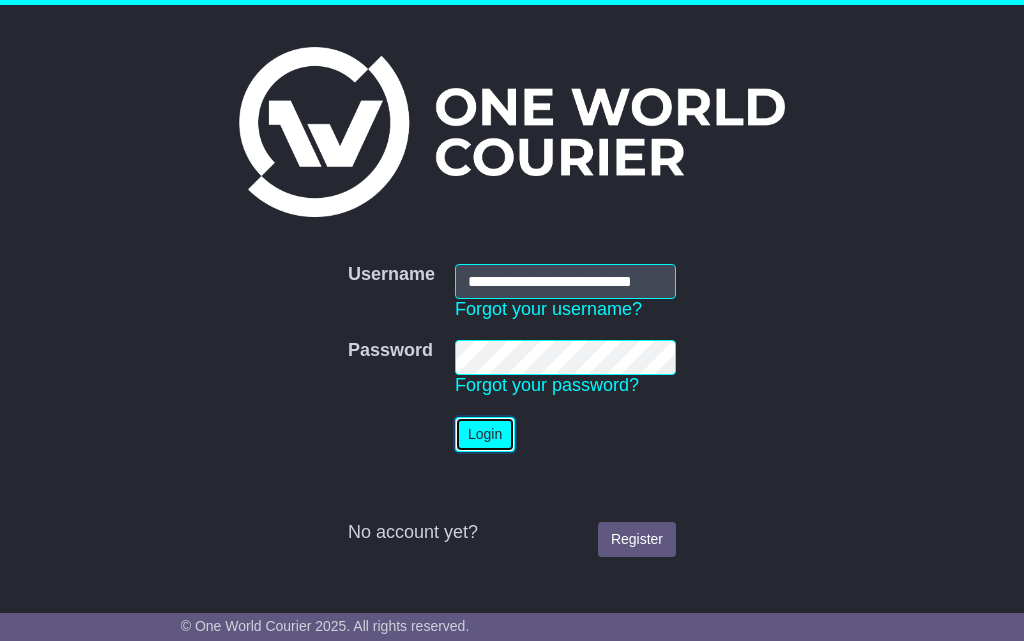 click on "Login" at bounding box center [485, 434] 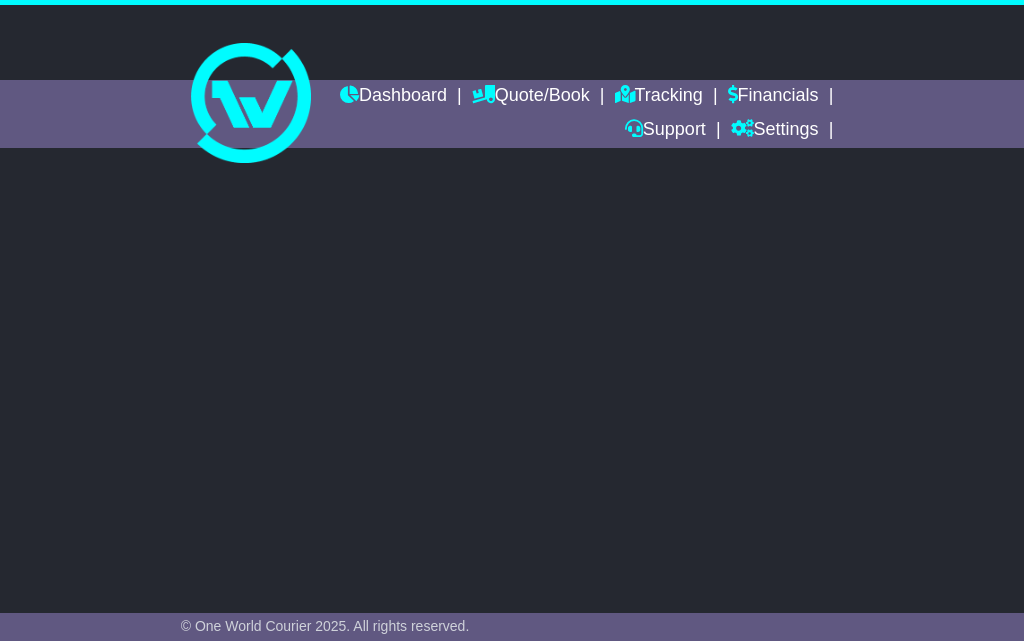 scroll, scrollTop: 0, scrollLeft: 0, axis: both 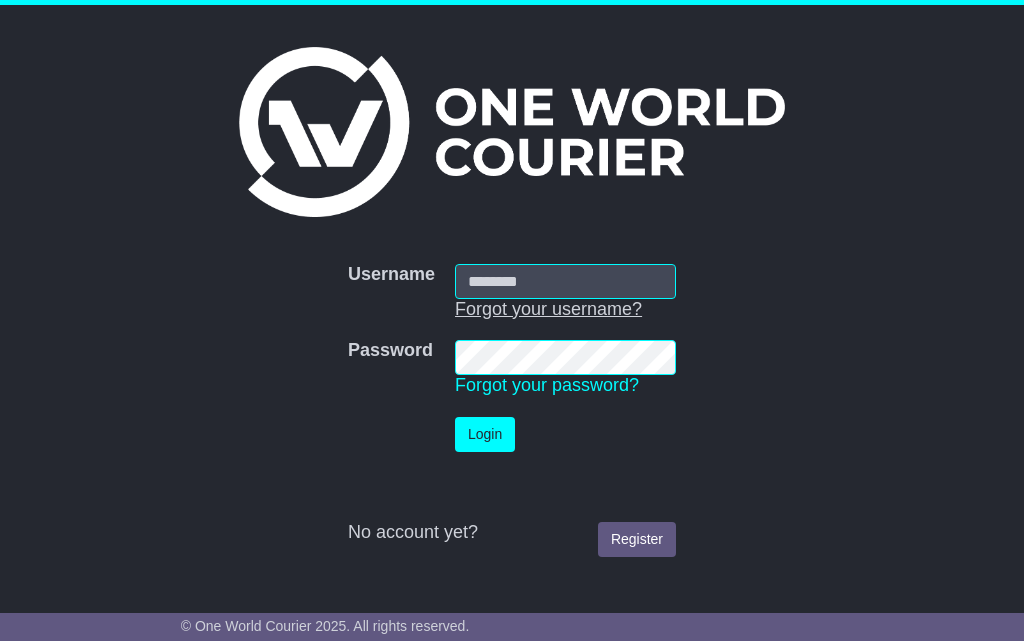 click on "Forgot your username?" at bounding box center (548, 309) 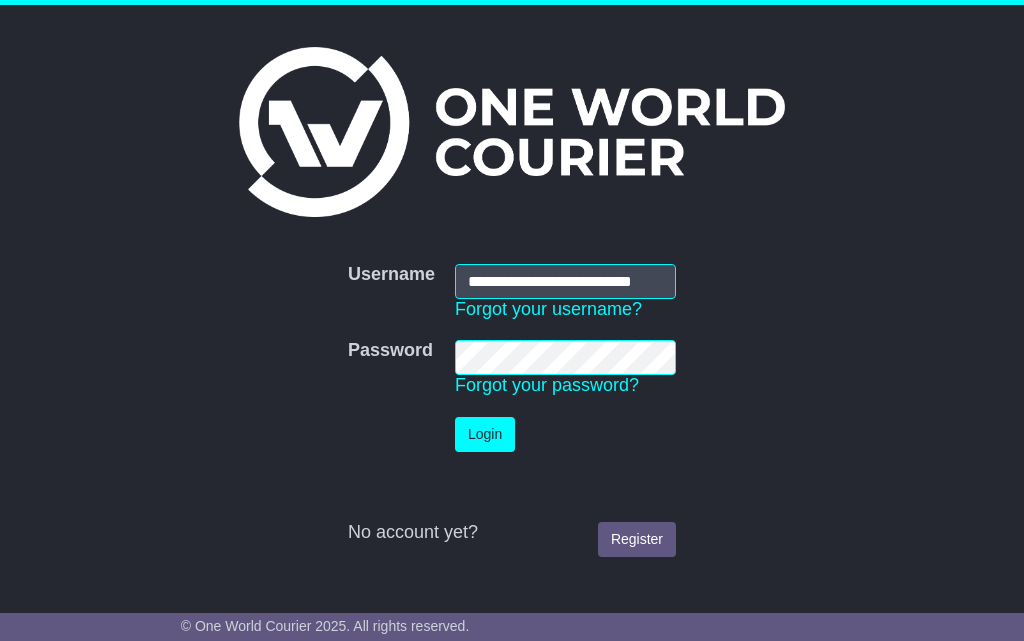 scroll, scrollTop: 0, scrollLeft: 0, axis: both 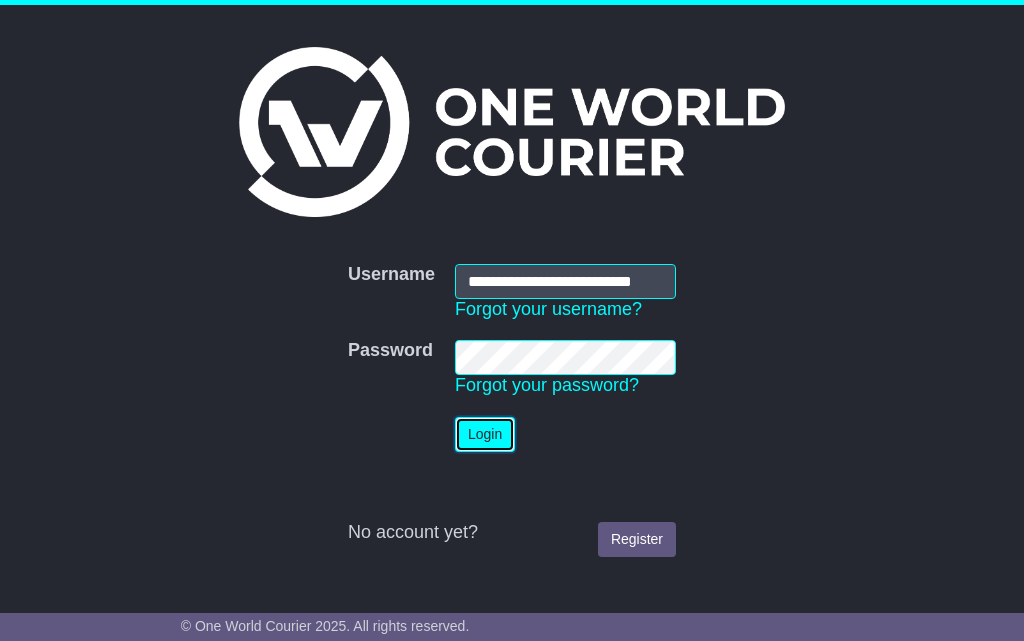 click on "Login" at bounding box center [485, 434] 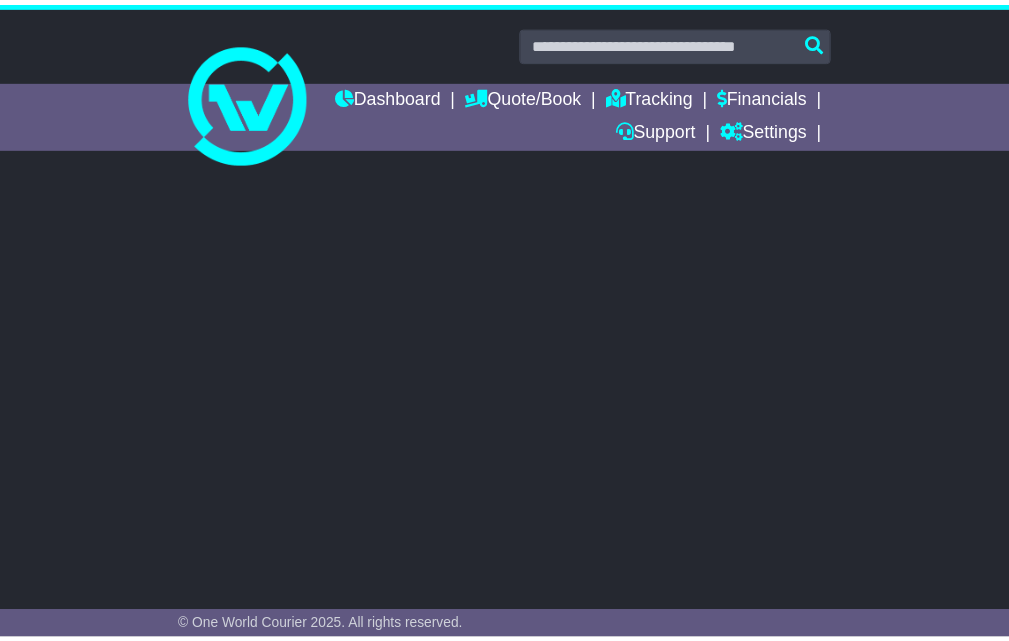 scroll, scrollTop: 0, scrollLeft: 0, axis: both 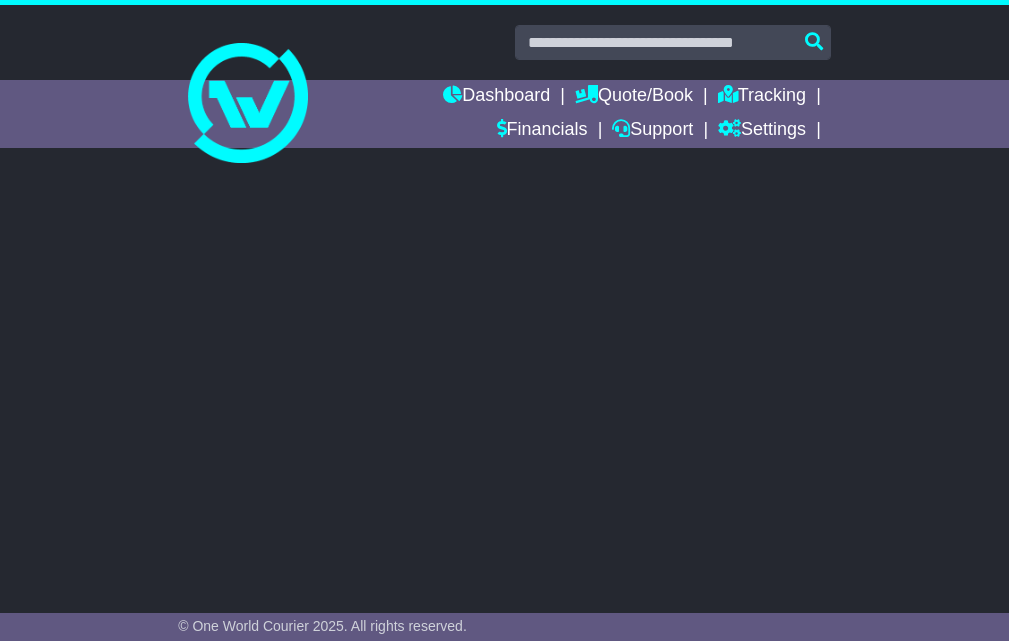 select 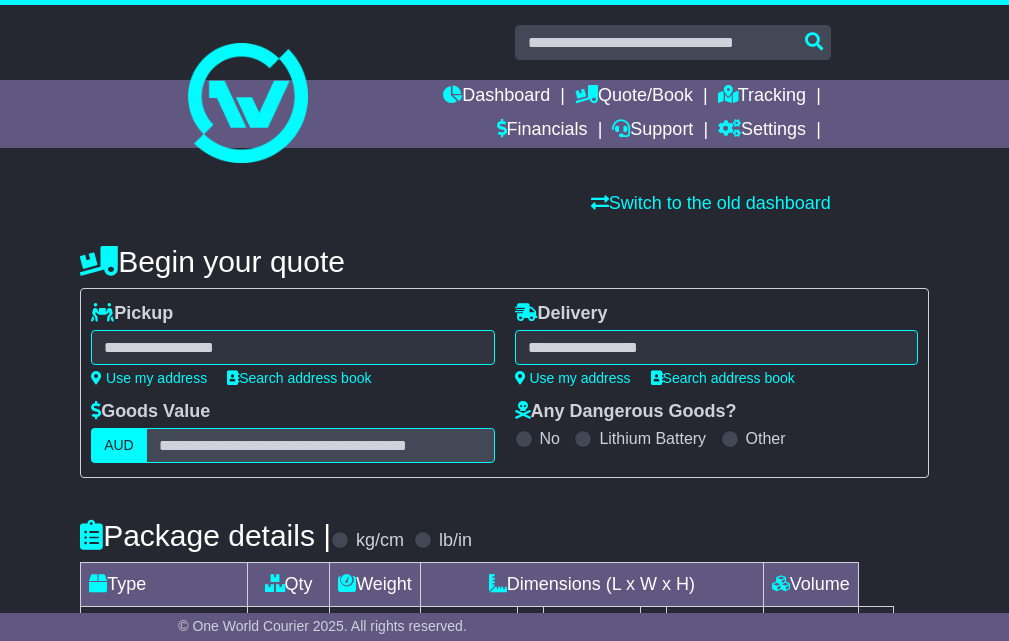click at bounding box center (292, 347) 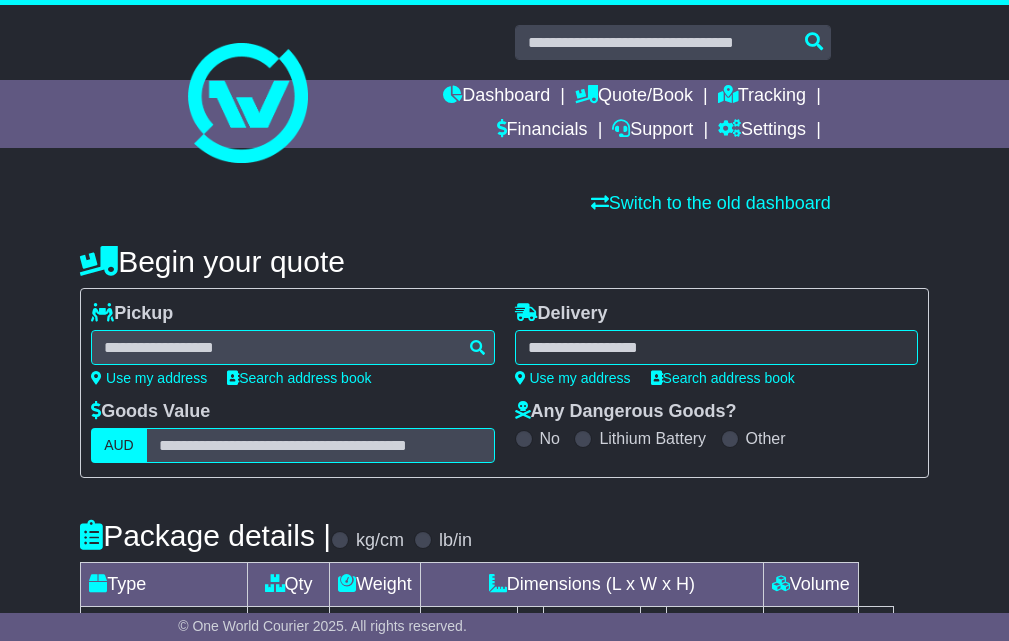 click on "Begin your quote" at bounding box center [504, 257] 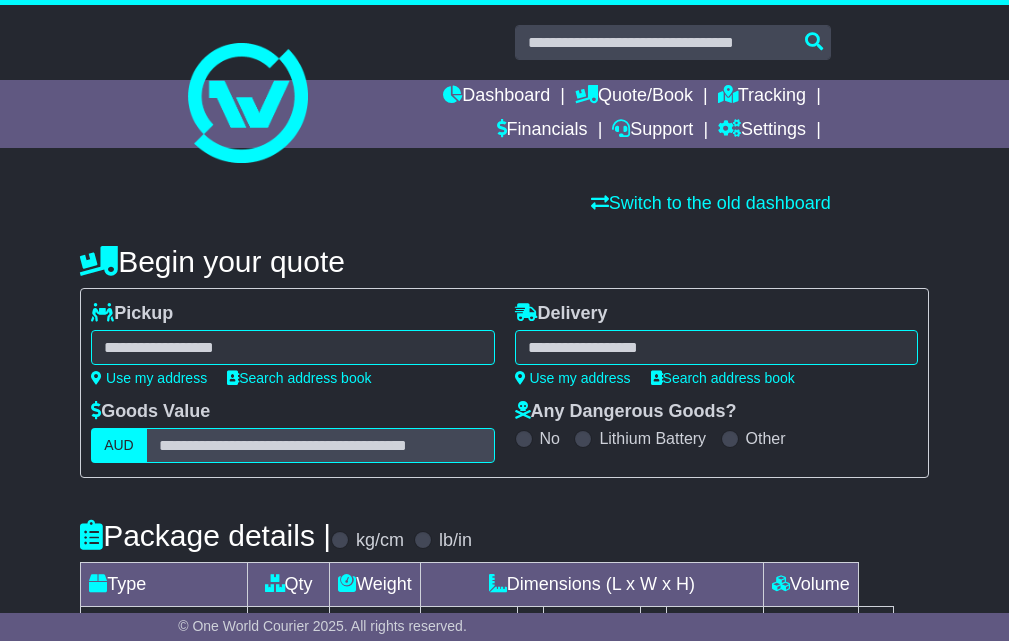 click at bounding box center (292, 347) 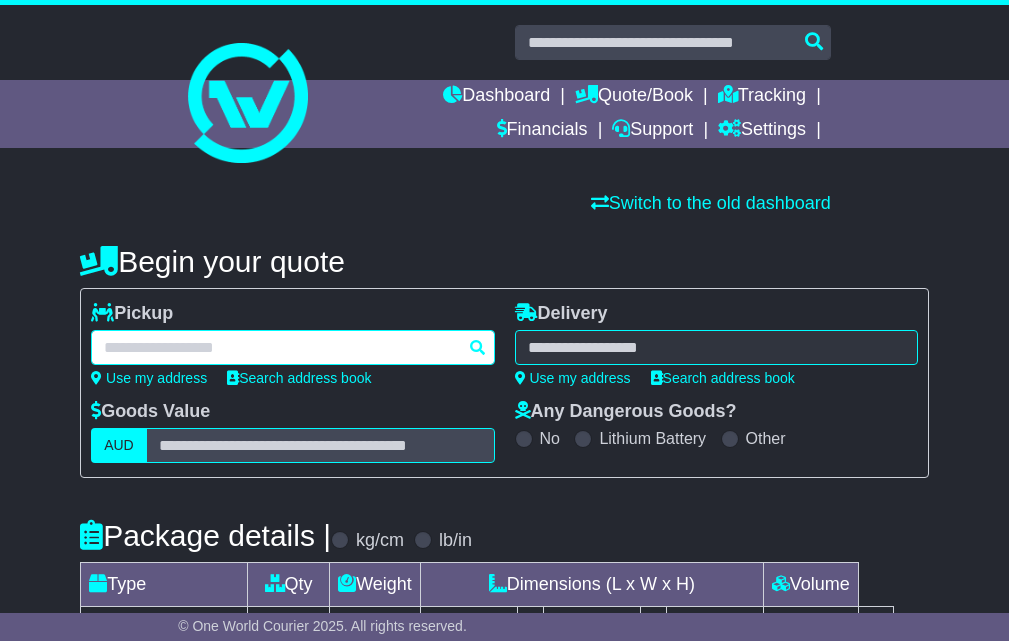 paste on "**********" 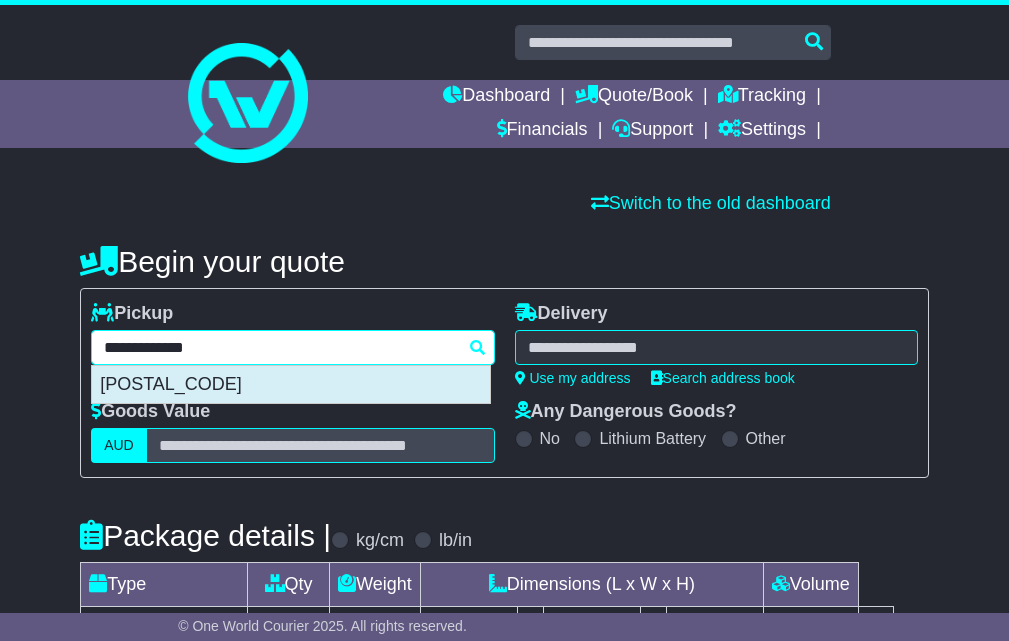 click on "[CITY] [POSTAL_CODE]" at bounding box center (291, 385) 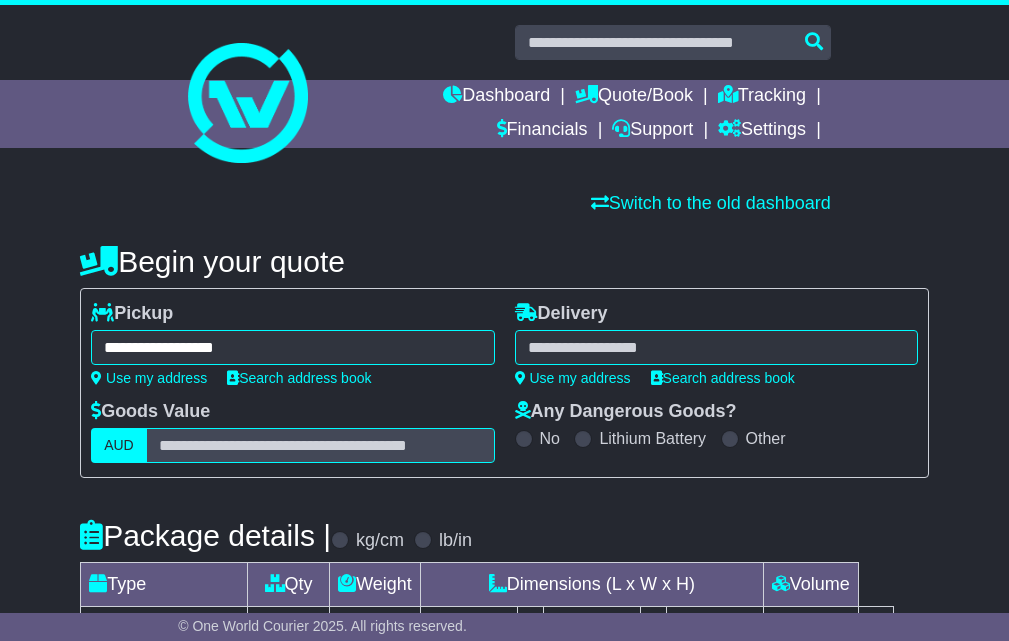 type on "**********" 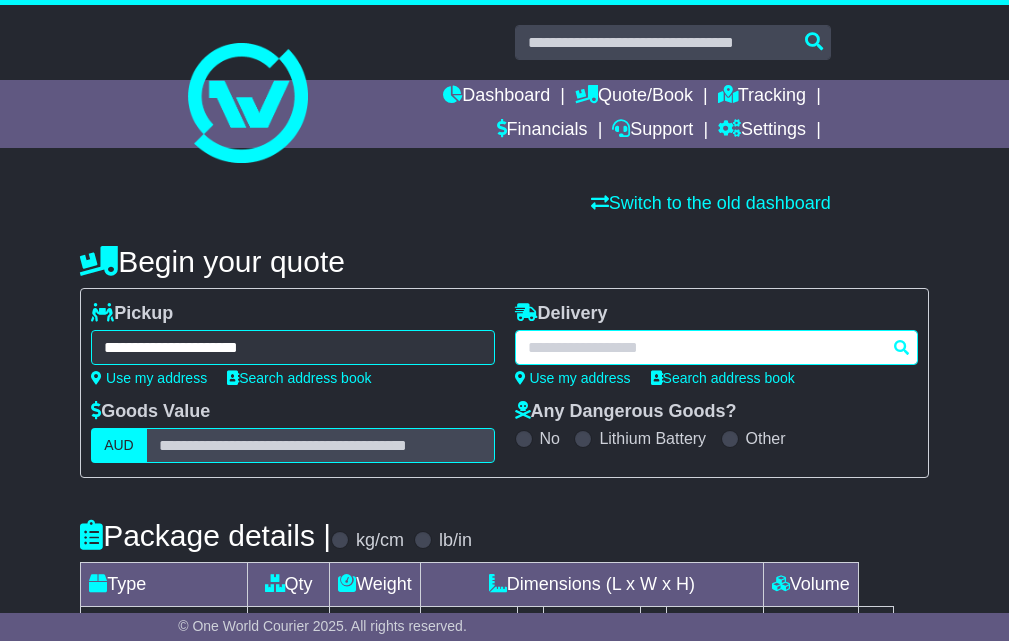 click at bounding box center [716, 347] 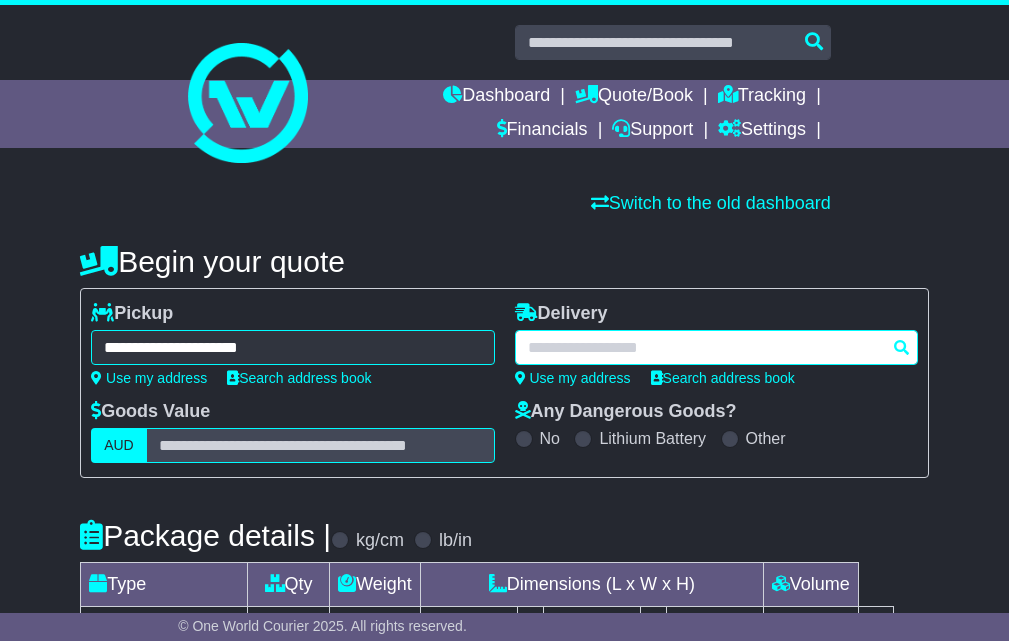 type on "*" 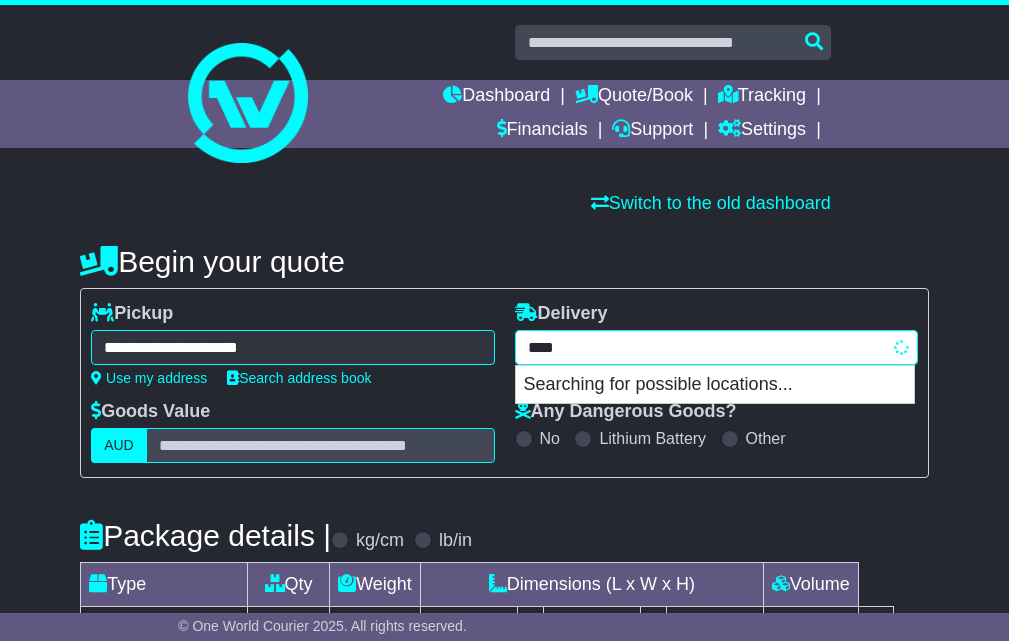 type on "*****" 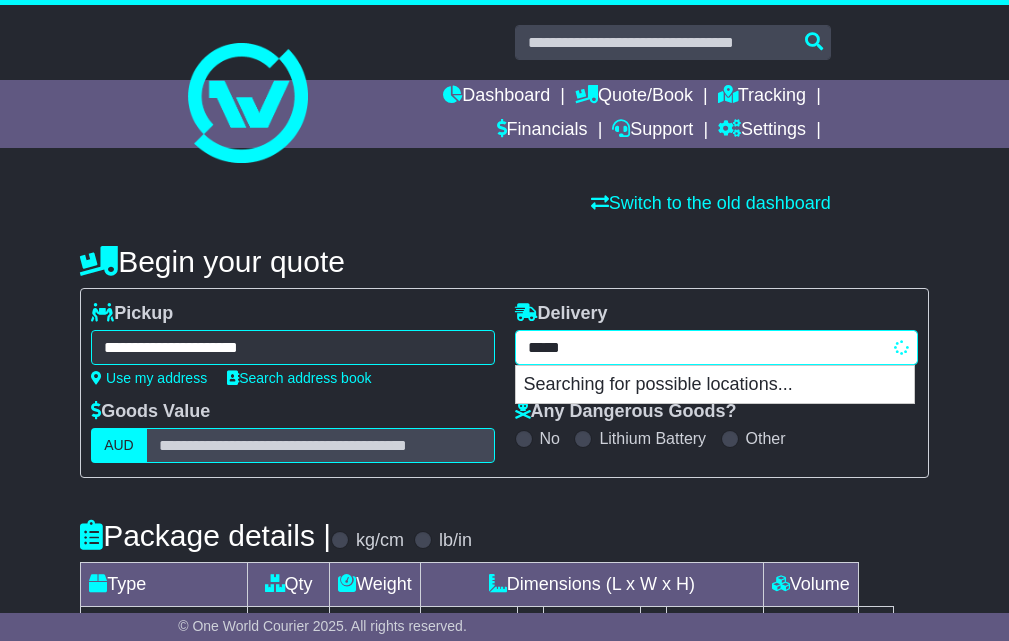 type on "**********" 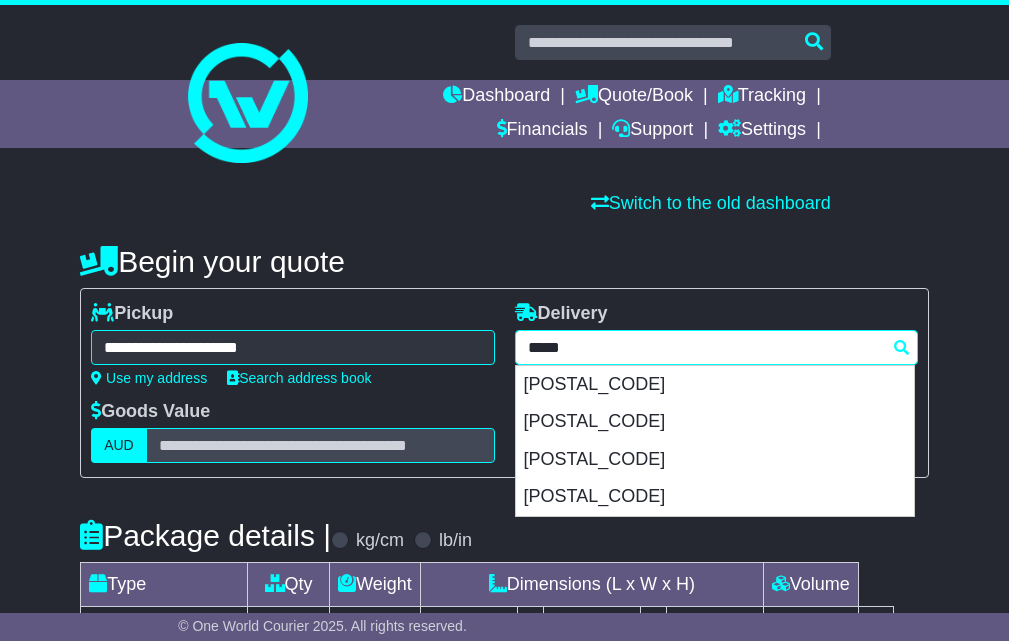 type 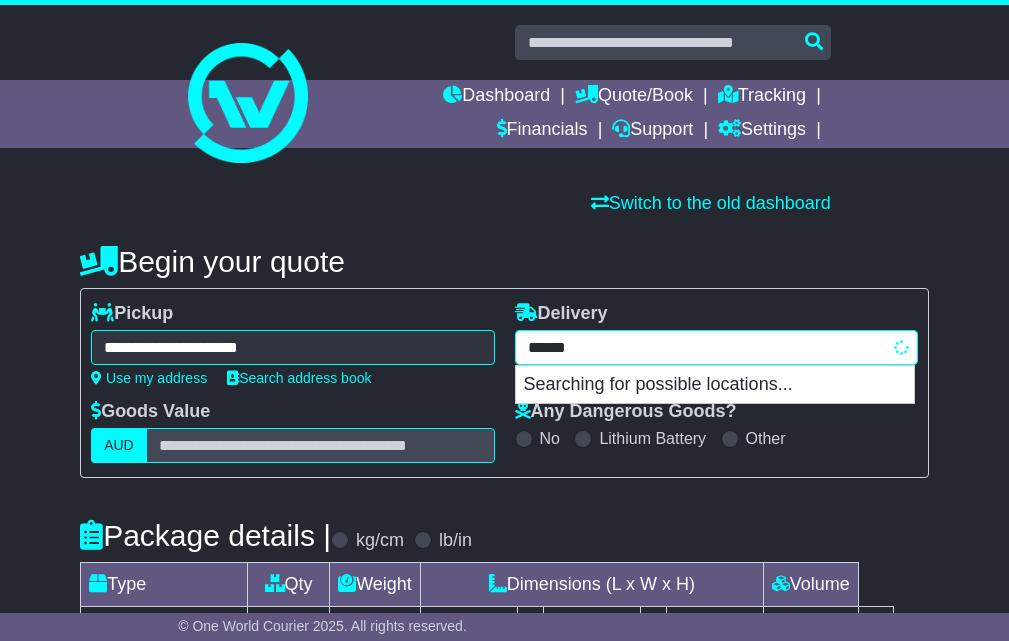type on "*********" 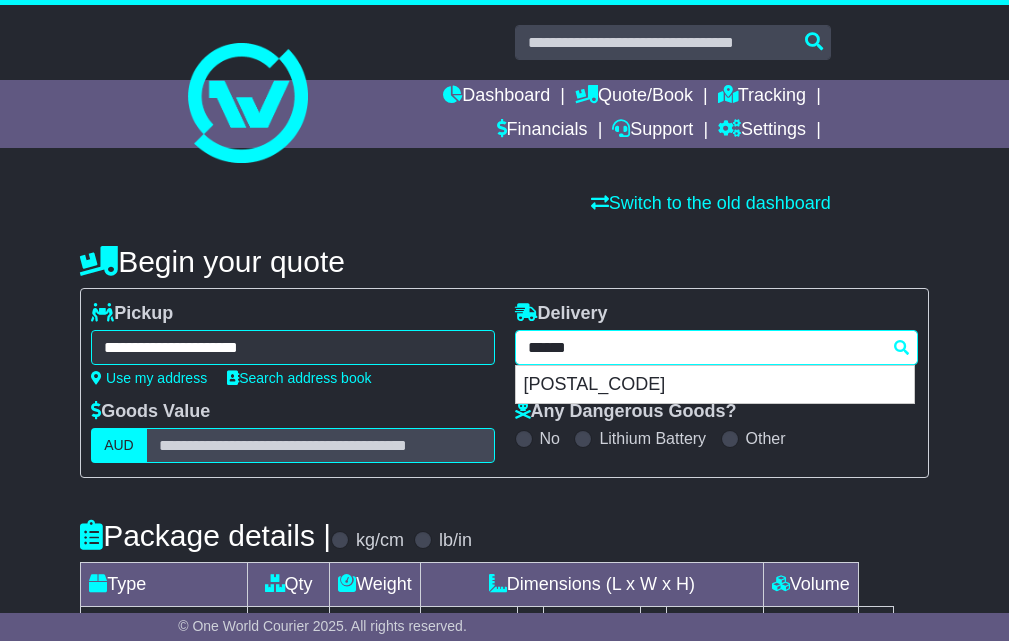 click on "[CITY] [POSTAL_CODE]" at bounding box center [715, 385] 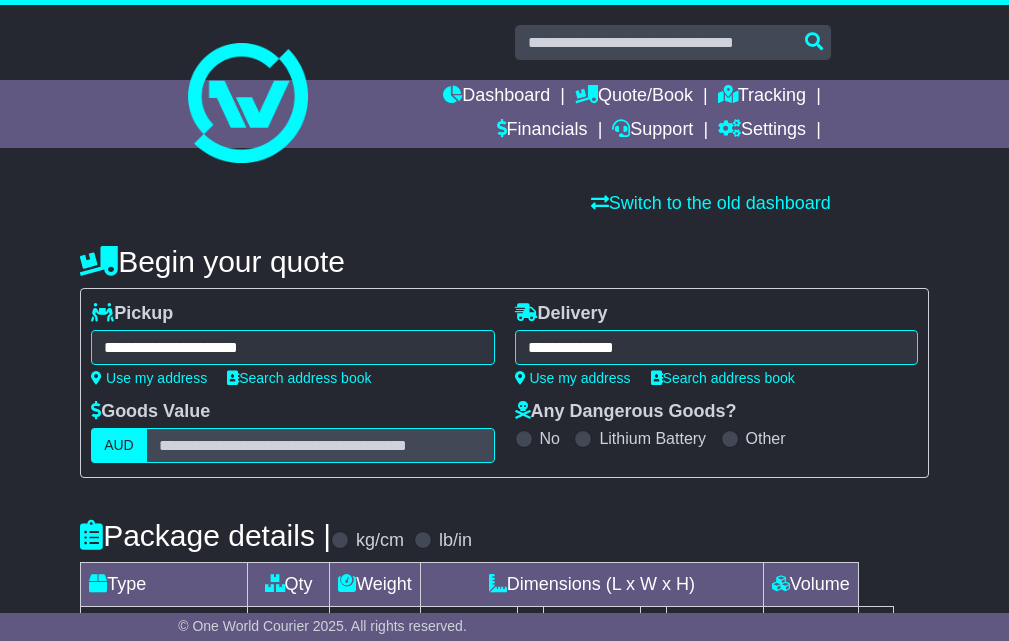 type on "**********" 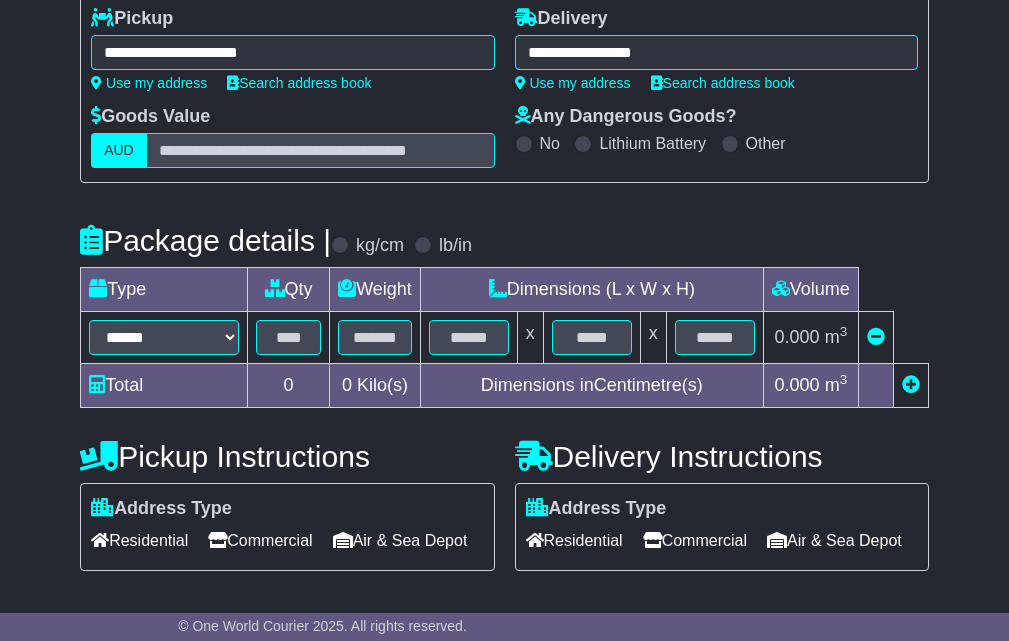 scroll, scrollTop: 450, scrollLeft: 0, axis: vertical 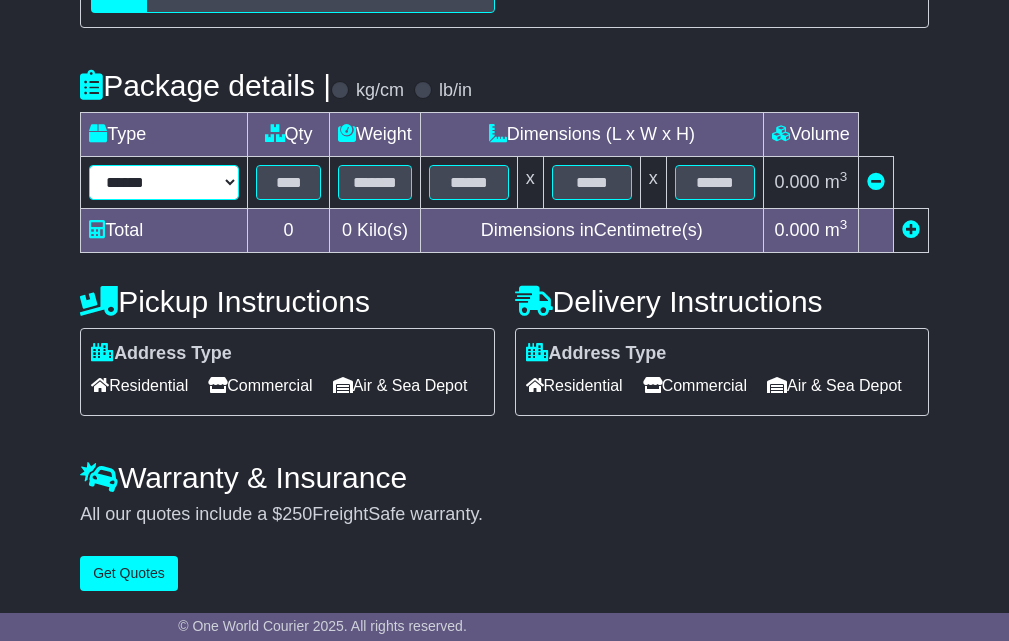 drag, startPoint x: 160, startPoint y: 185, endPoint x: 154, endPoint y: 196, distance: 12.529964 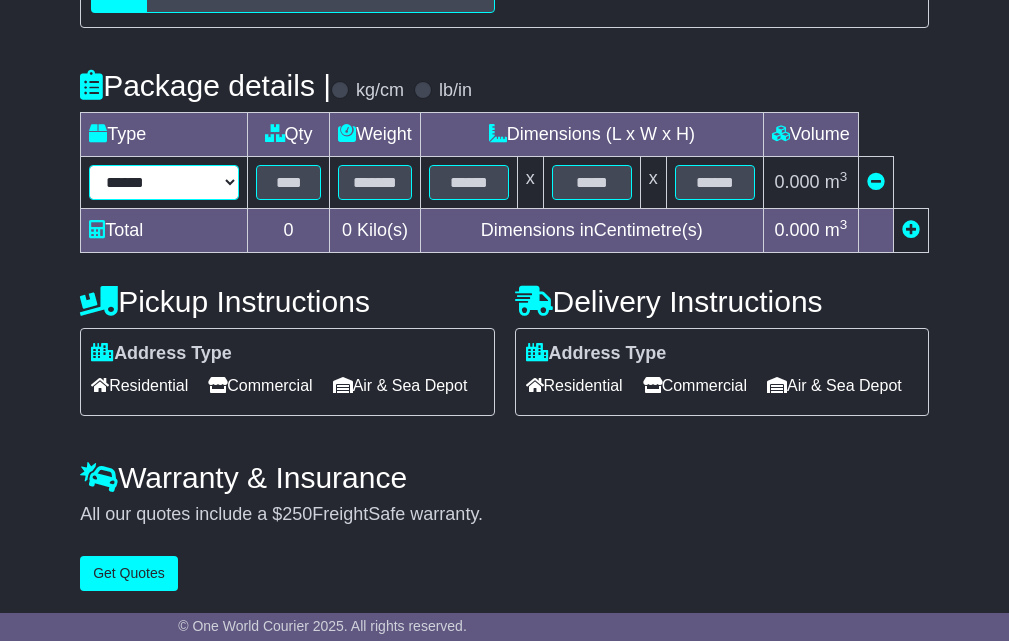 select on "*****" 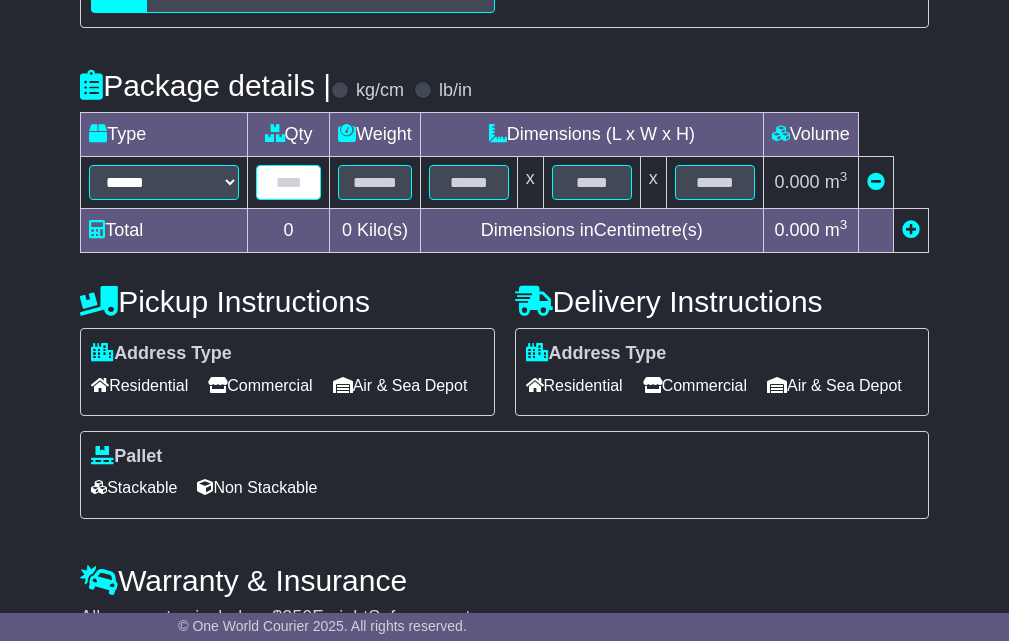 click at bounding box center [288, 182] 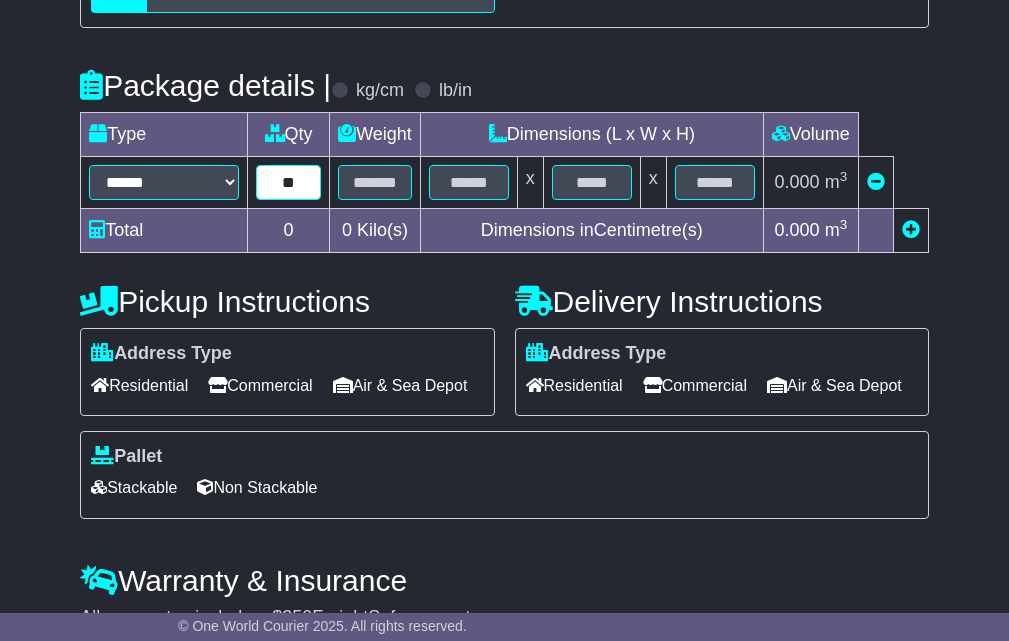 type on "**" 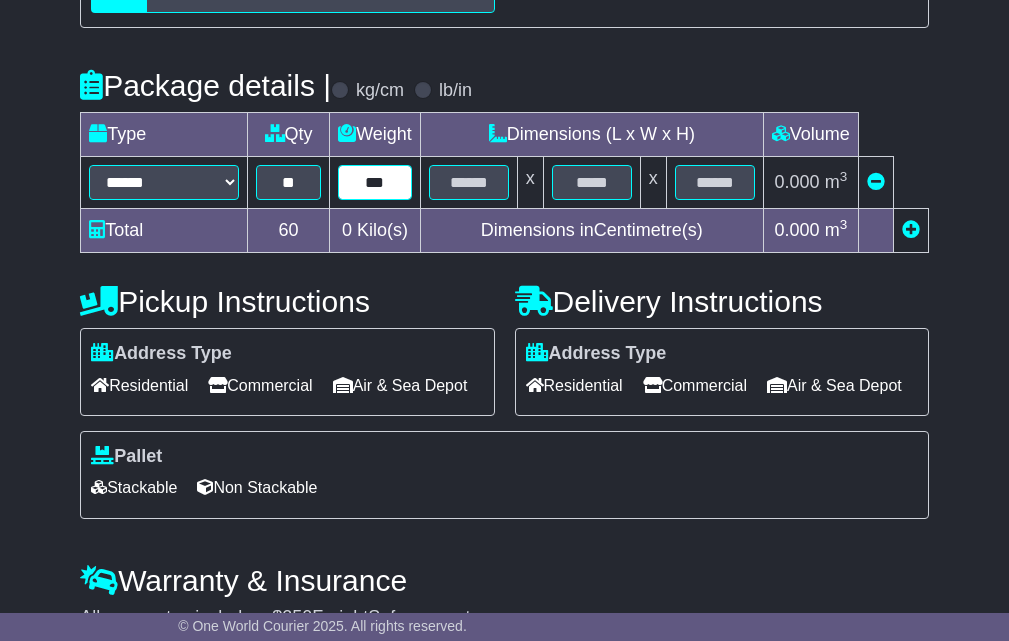 type on "***" 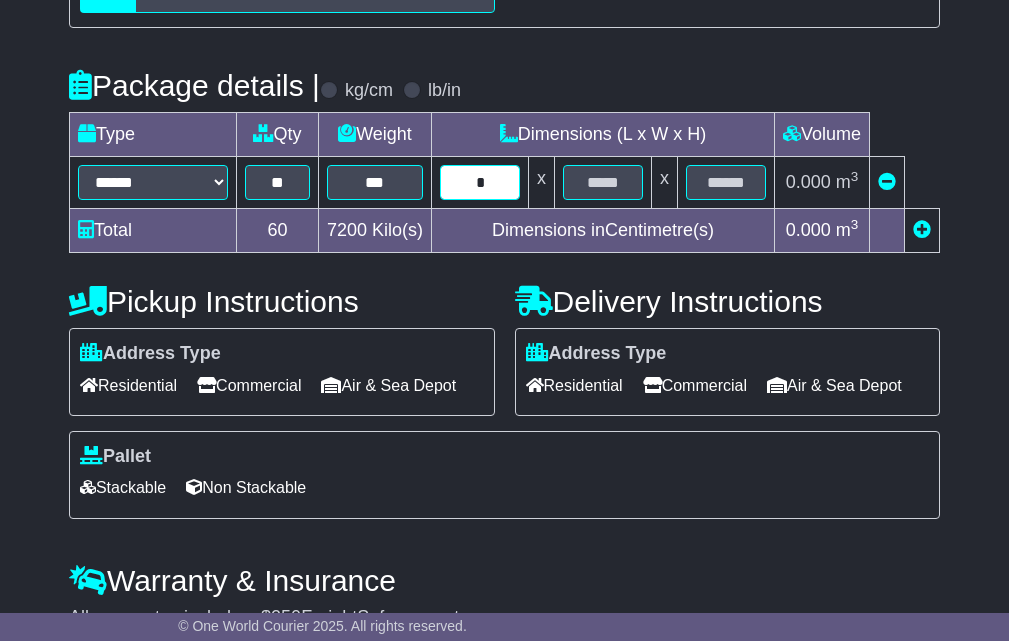 type on "*" 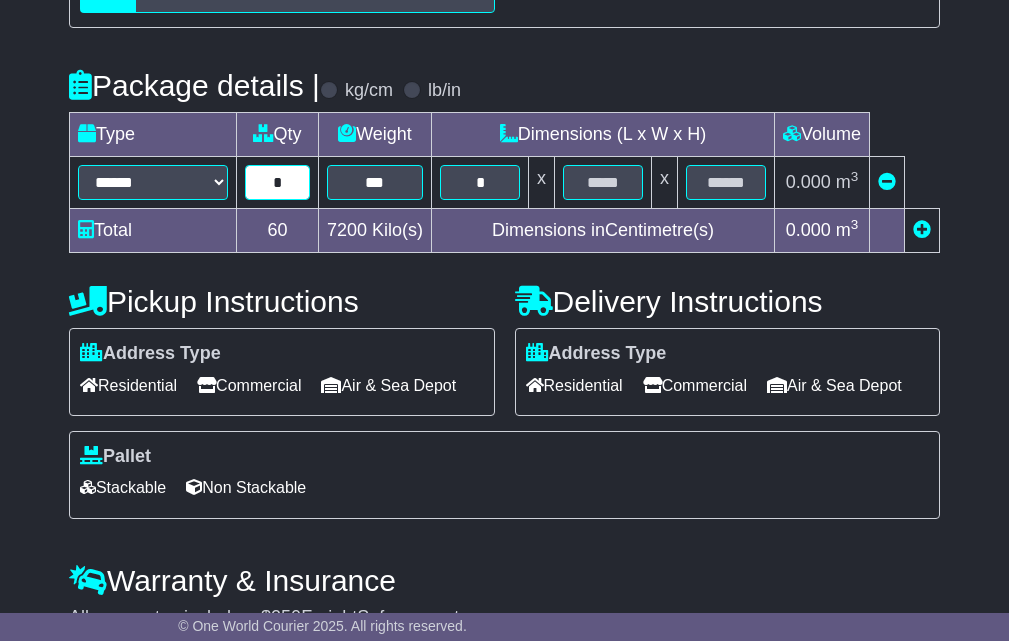 type on "*" 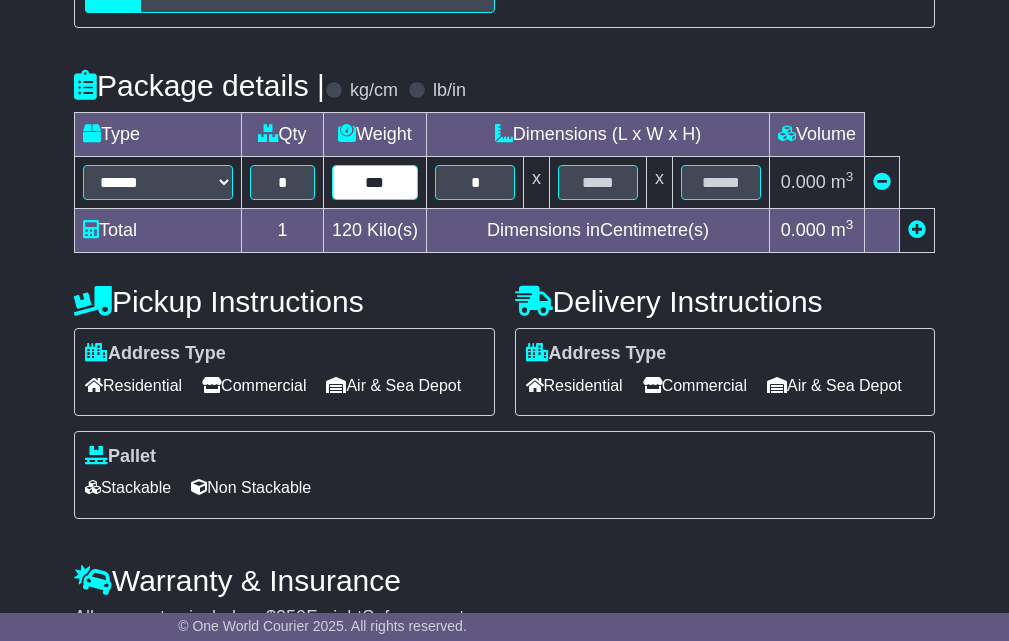 type on "*" 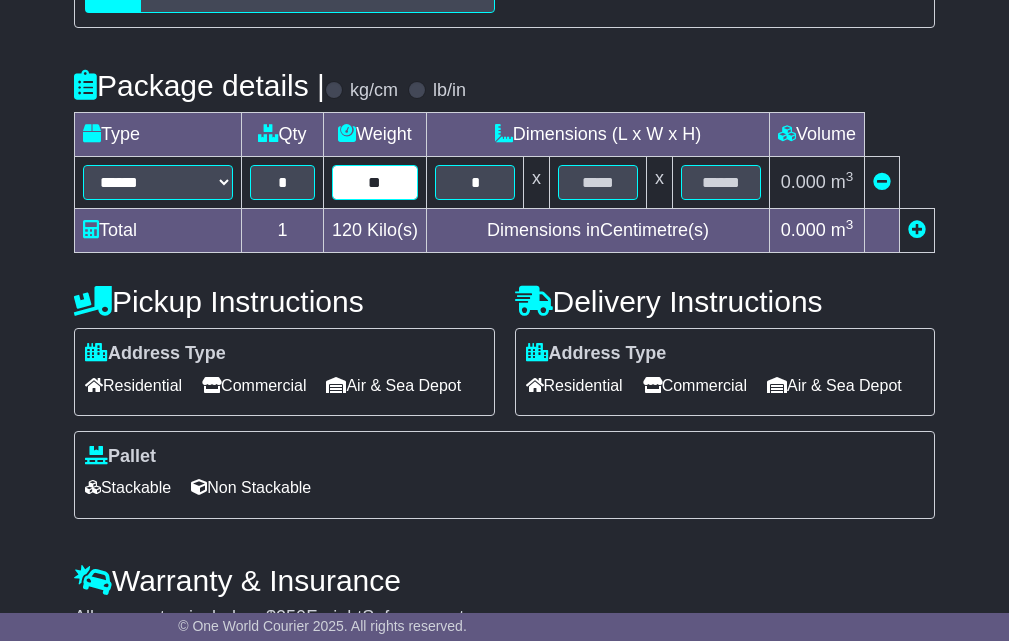 type on "**" 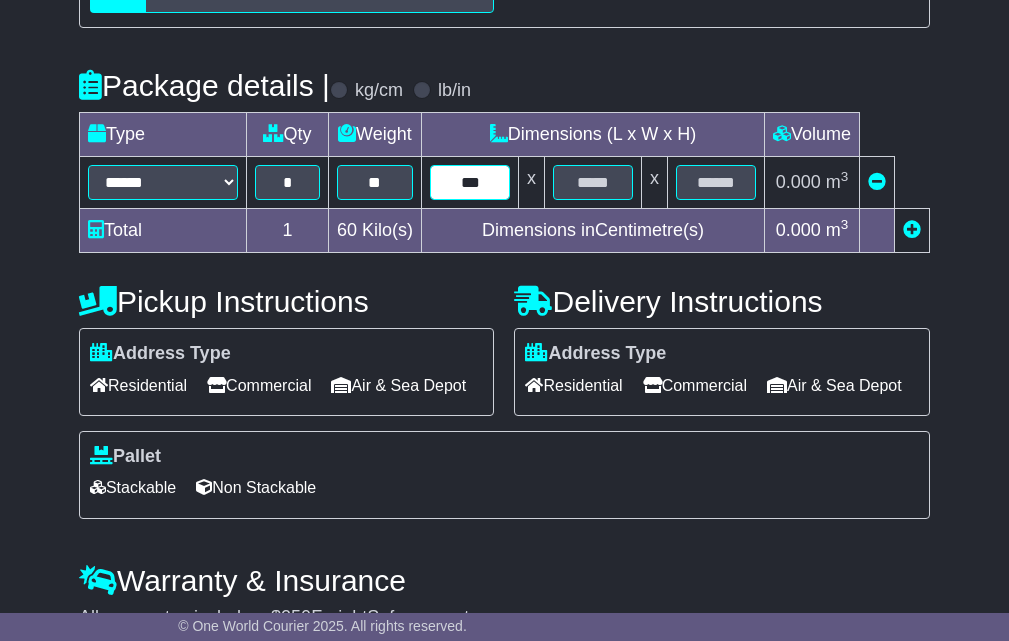 type on "***" 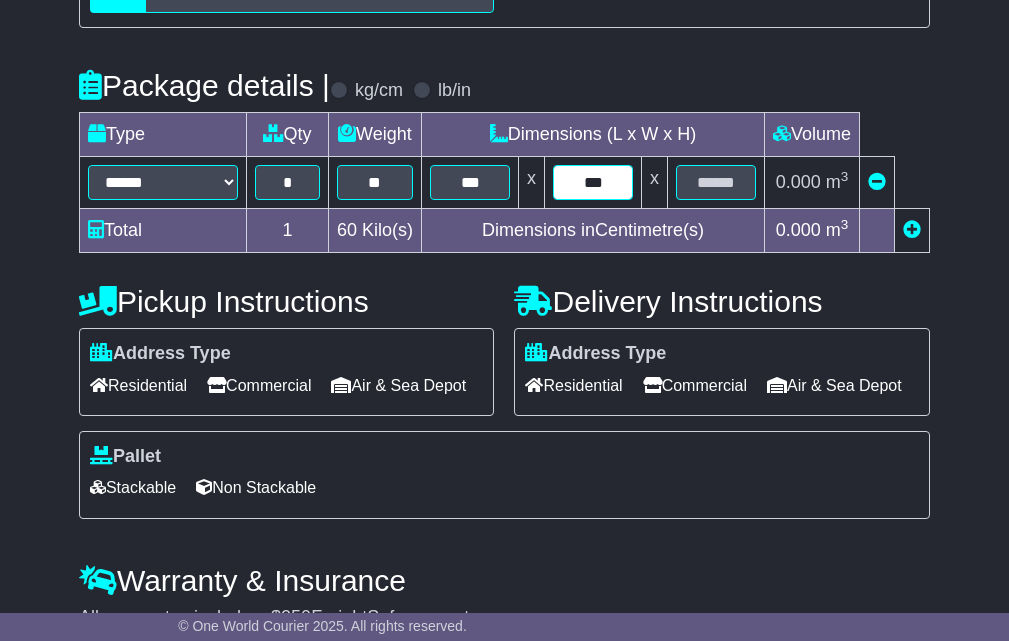 type on "***" 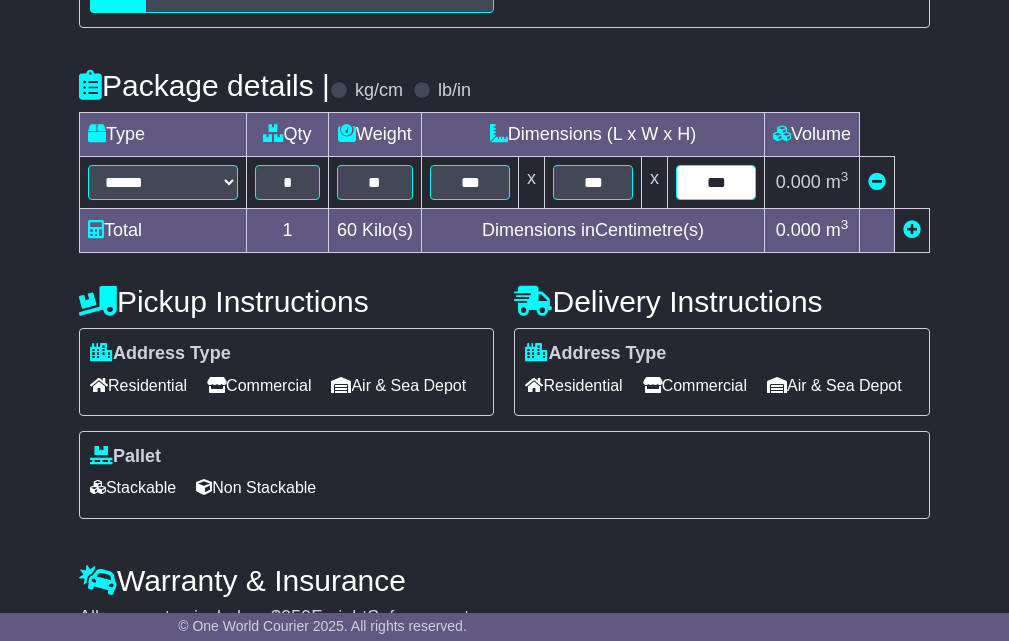 type on "***" 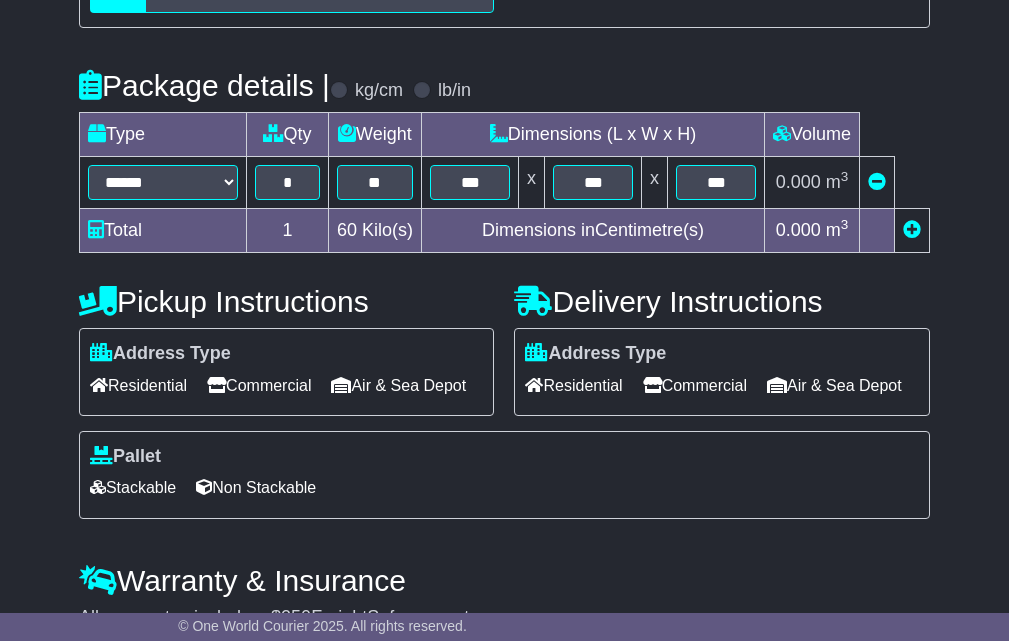 scroll, scrollTop: 553, scrollLeft: 0, axis: vertical 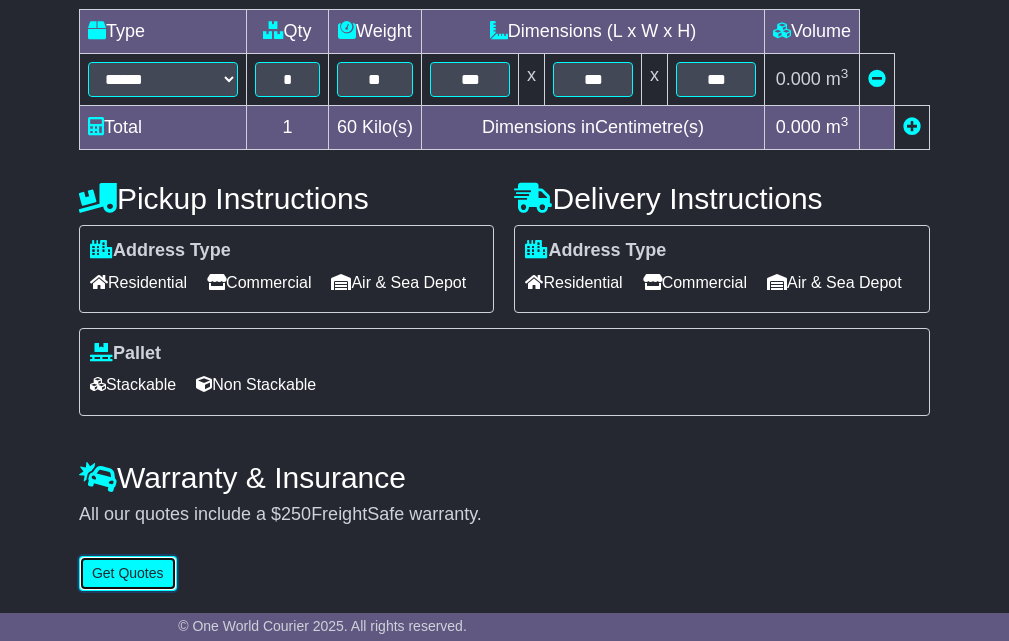 type 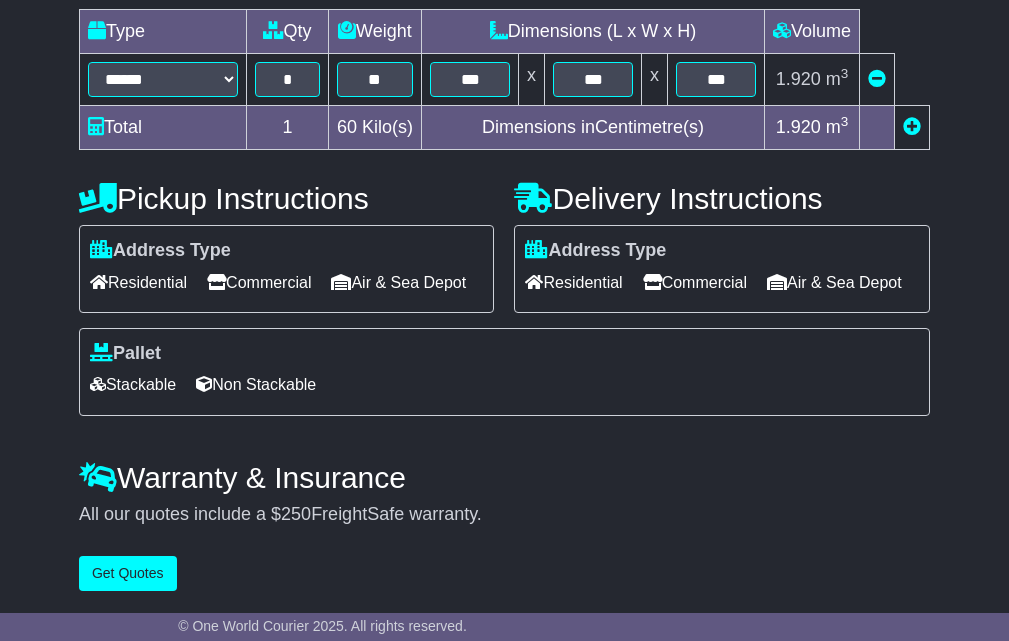 click on "Commercial" at bounding box center (259, 282) 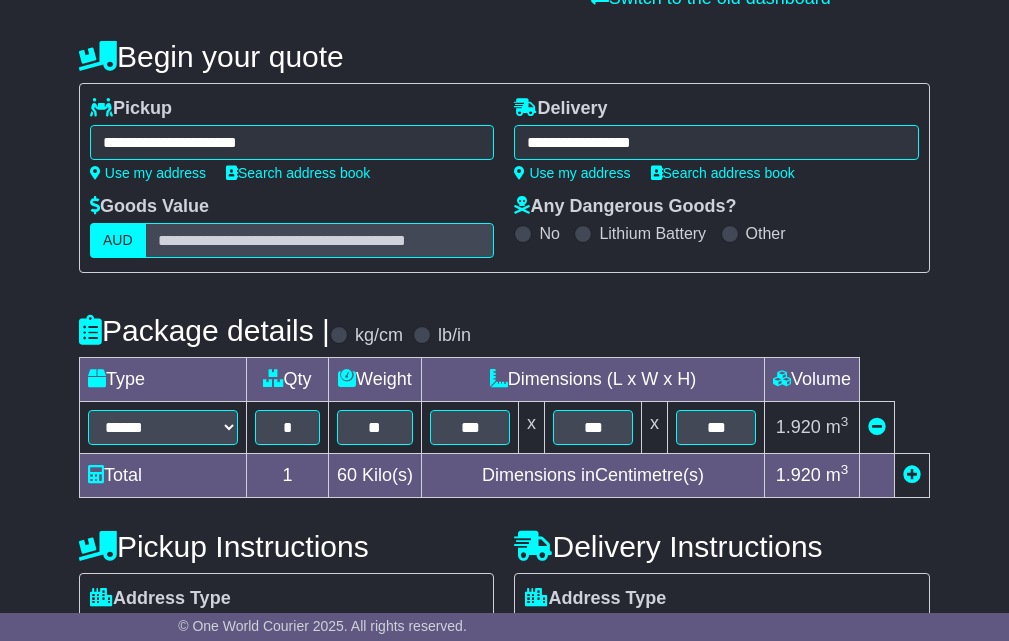 scroll, scrollTop: 333, scrollLeft: 0, axis: vertical 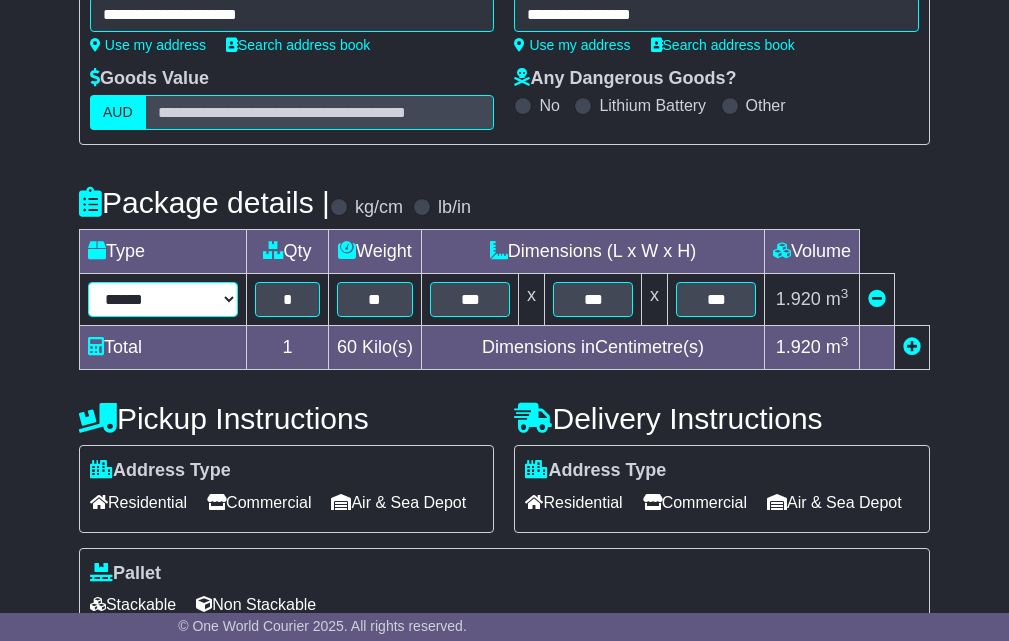 click on "****** ****** *** ******** ***** **** **** ****** *** *******" at bounding box center [163, 299] 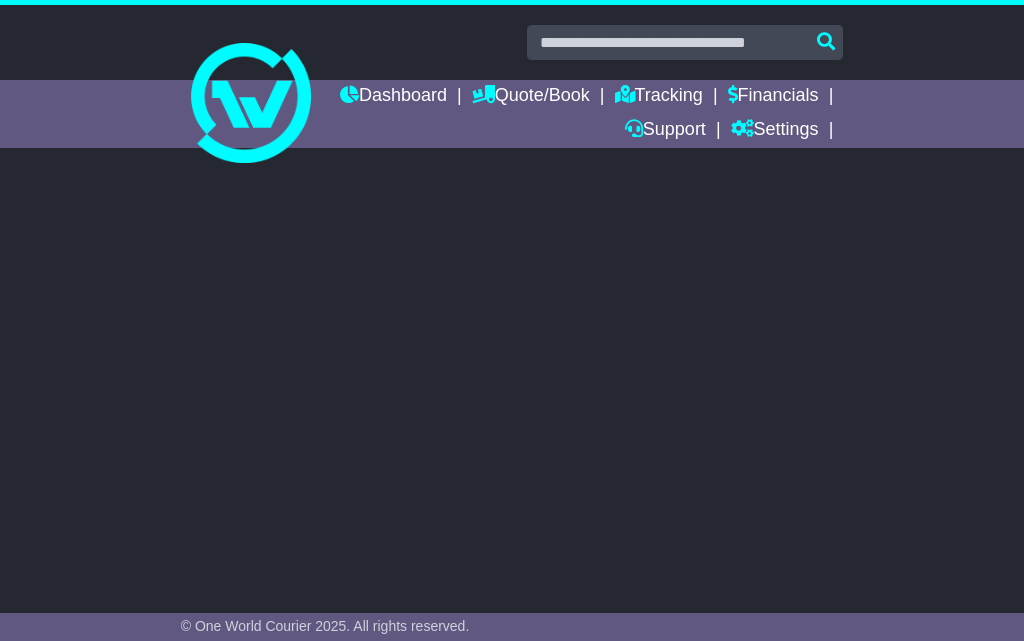 scroll, scrollTop: 0, scrollLeft: 0, axis: both 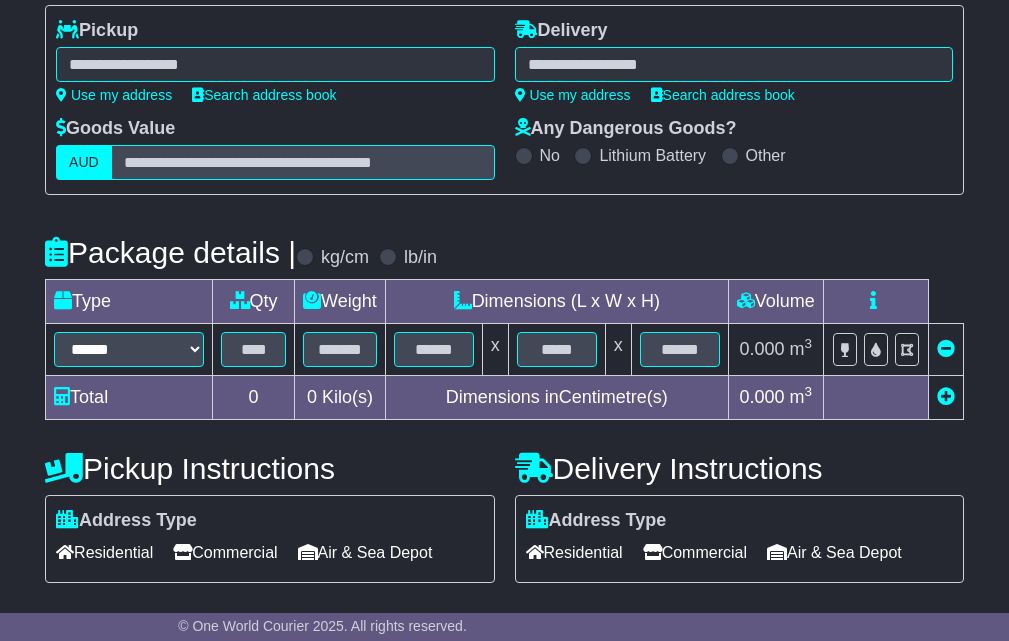click at bounding box center (275, 64) 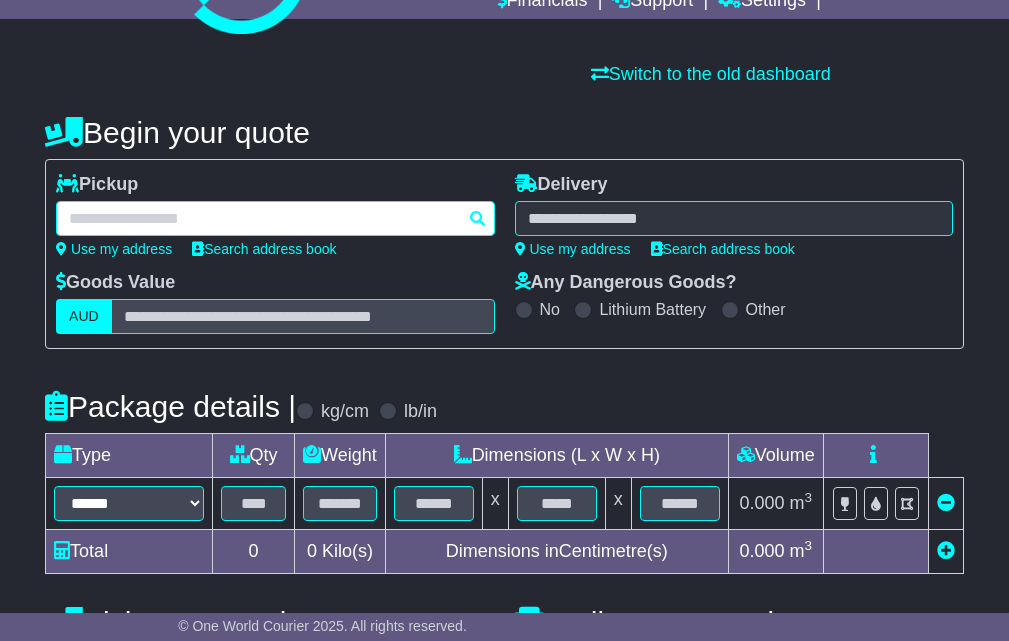 scroll, scrollTop: 0, scrollLeft: 0, axis: both 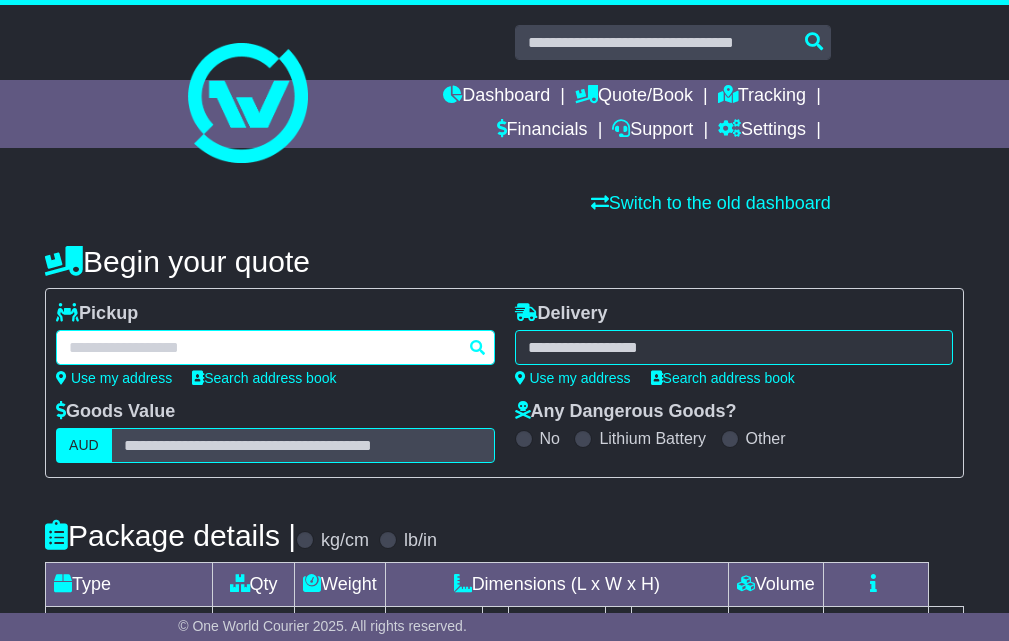 click at bounding box center [275, 347] 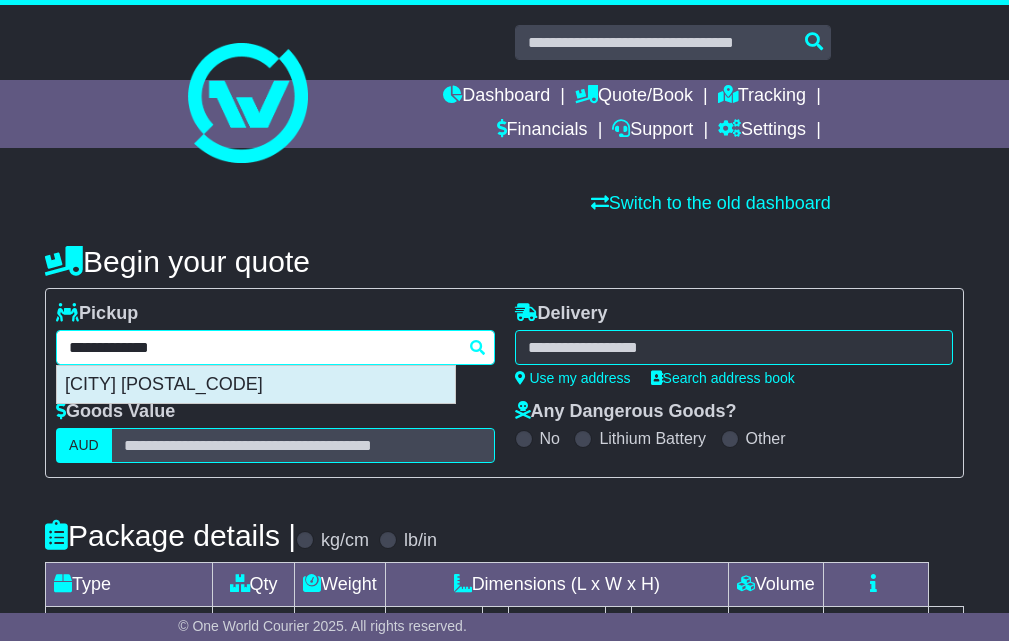 click on "[CITY] [POSTAL_CODE]" at bounding box center (256, 385) 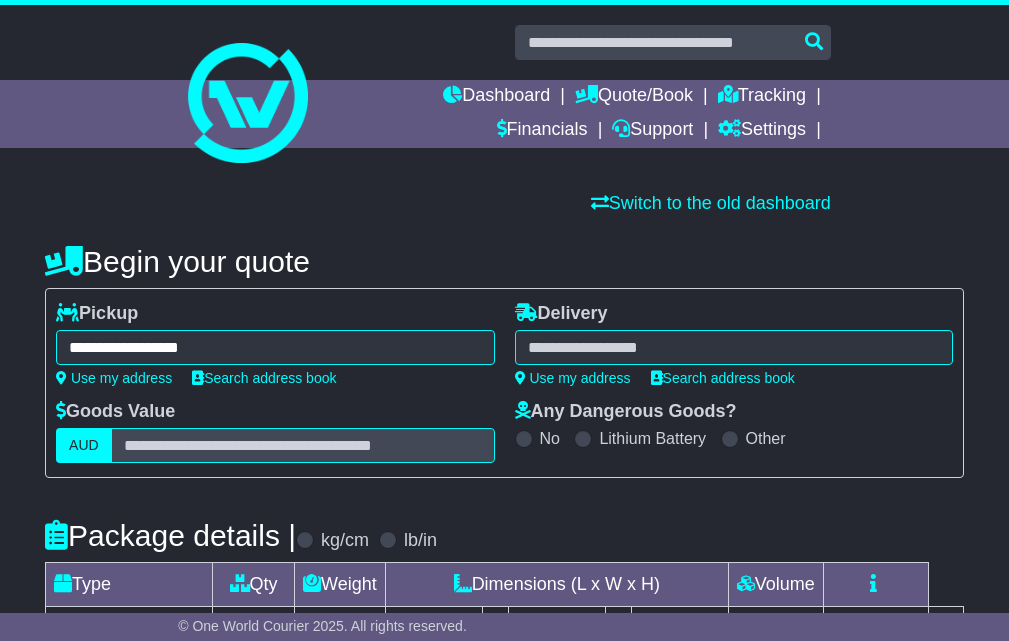 type on "**********" 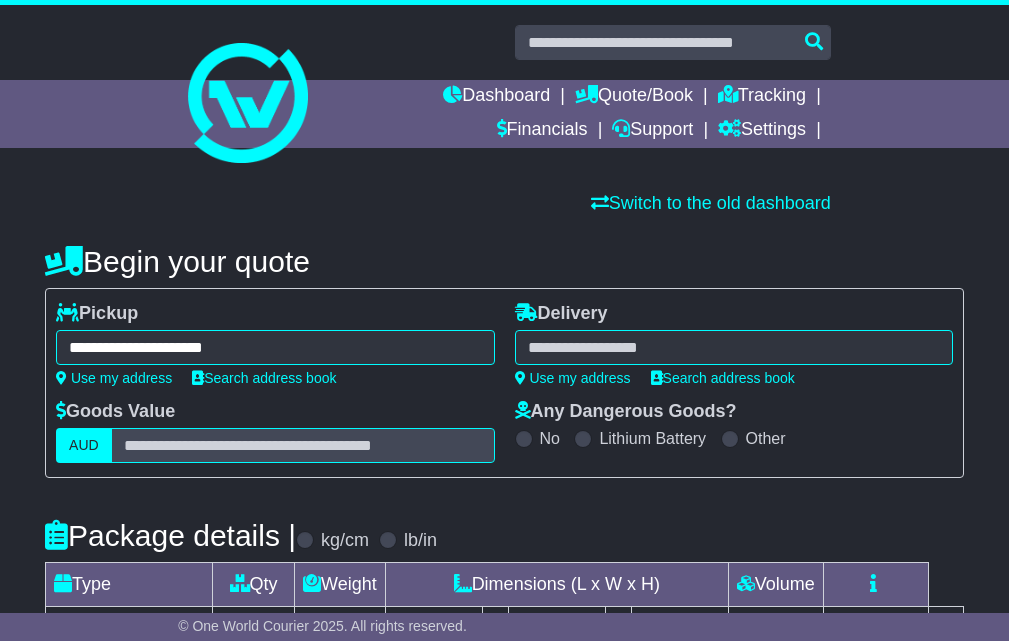 click at bounding box center [734, 347] 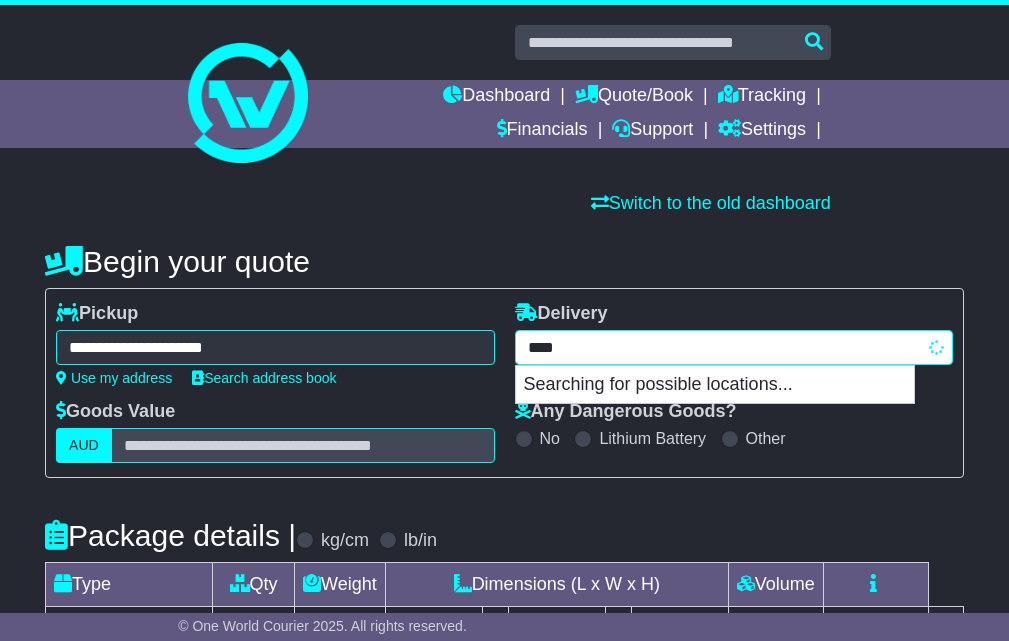 type on "*****" 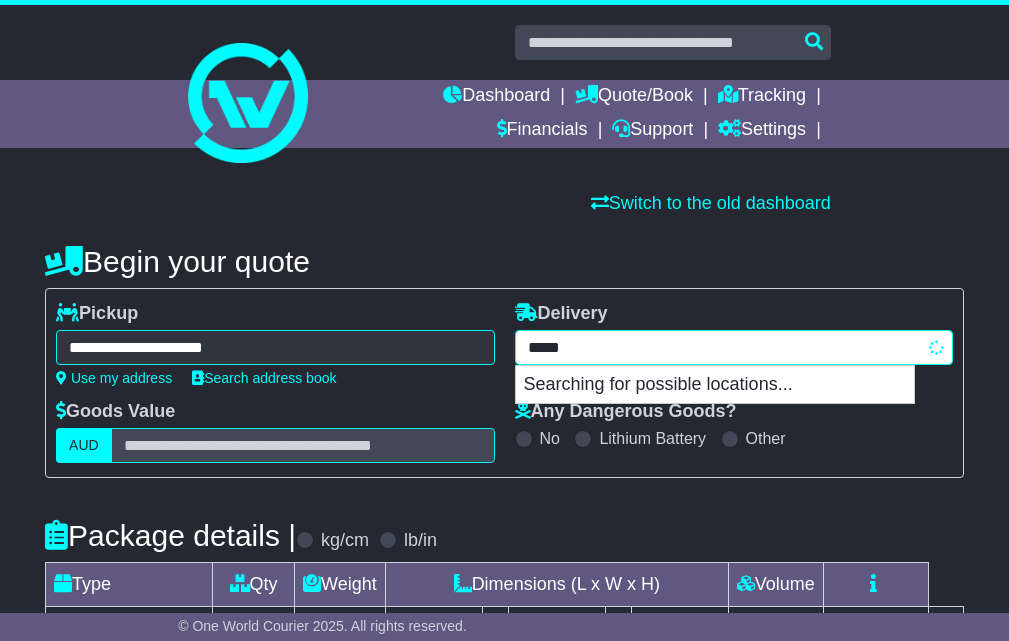 type on "**********" 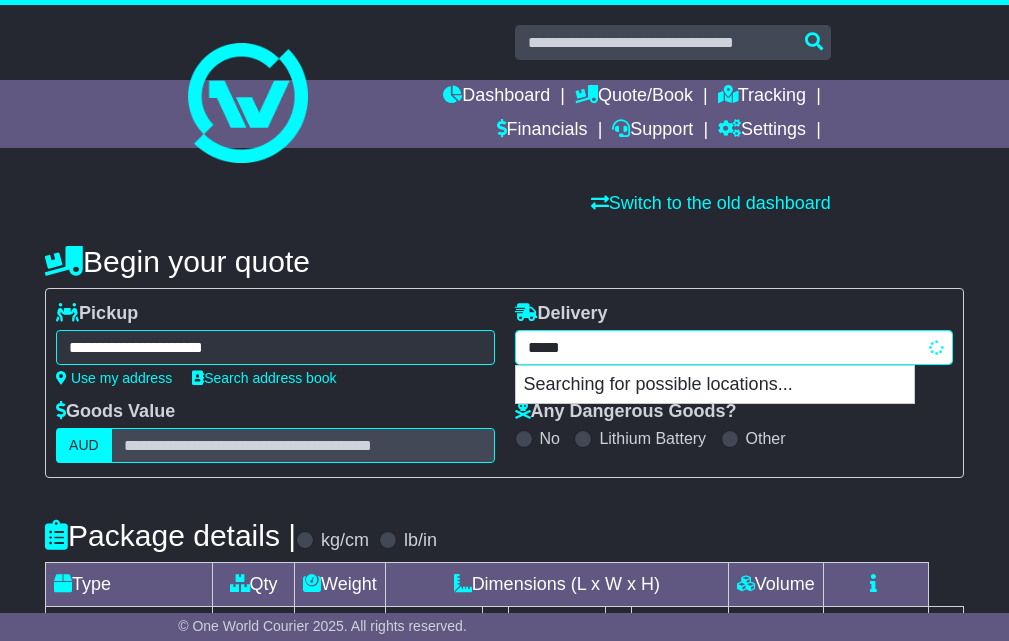 type 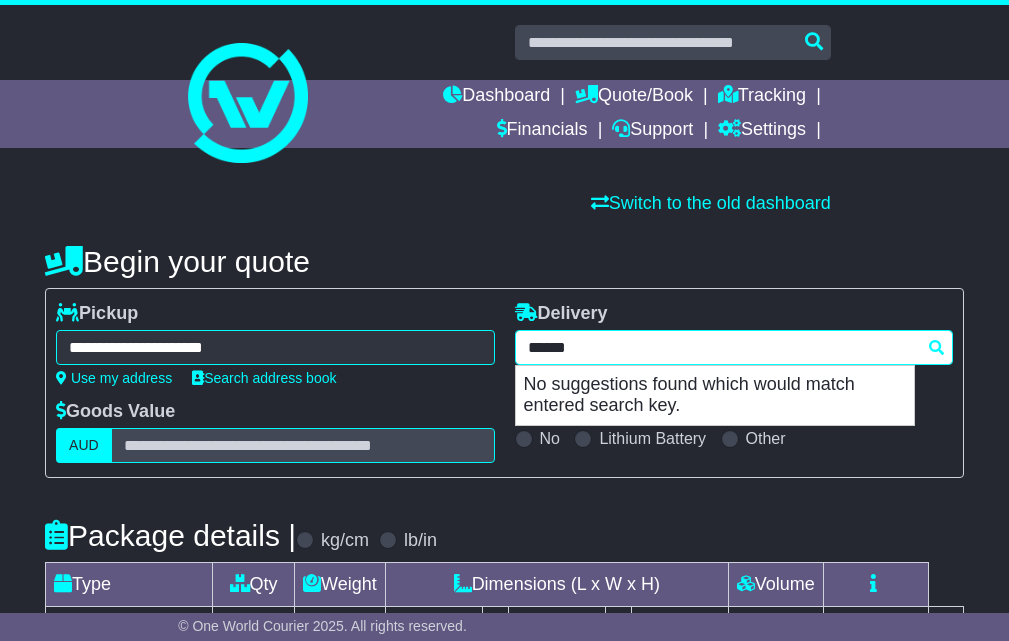 type on "**********" 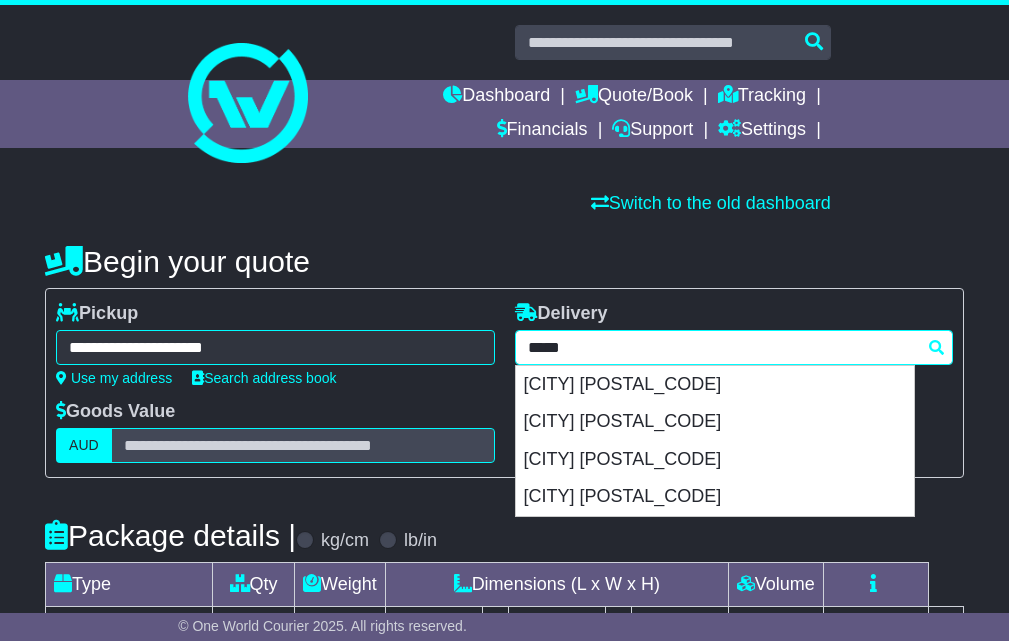 type 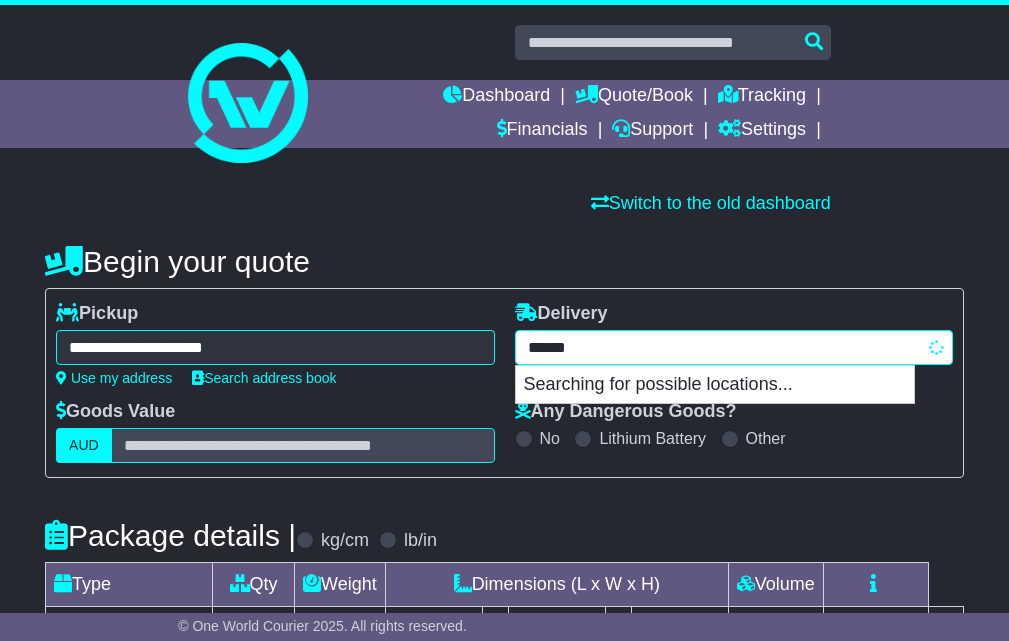 type on "*******" 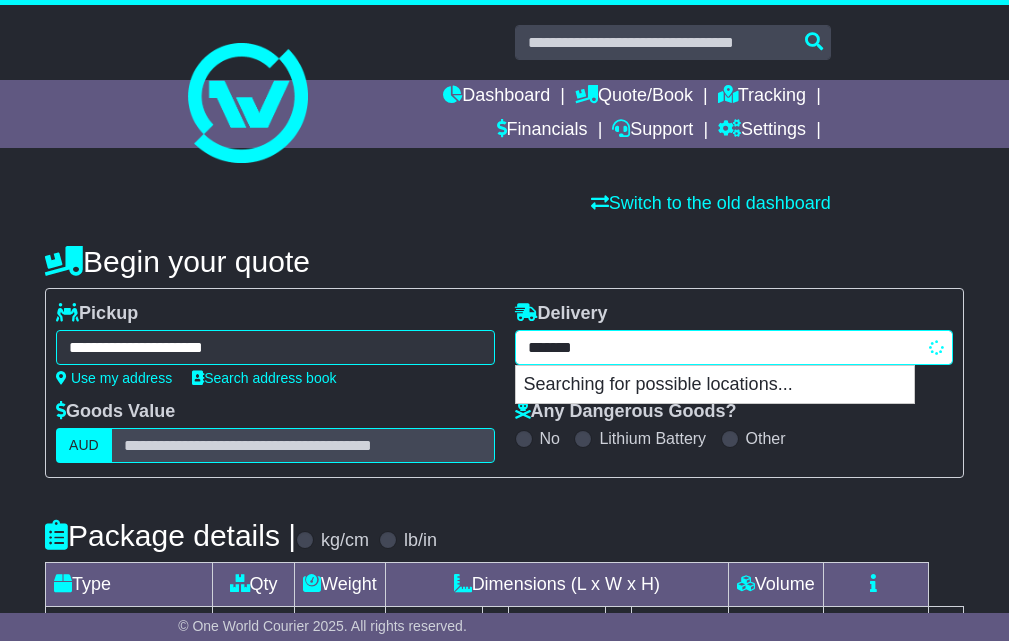 type on "*********" 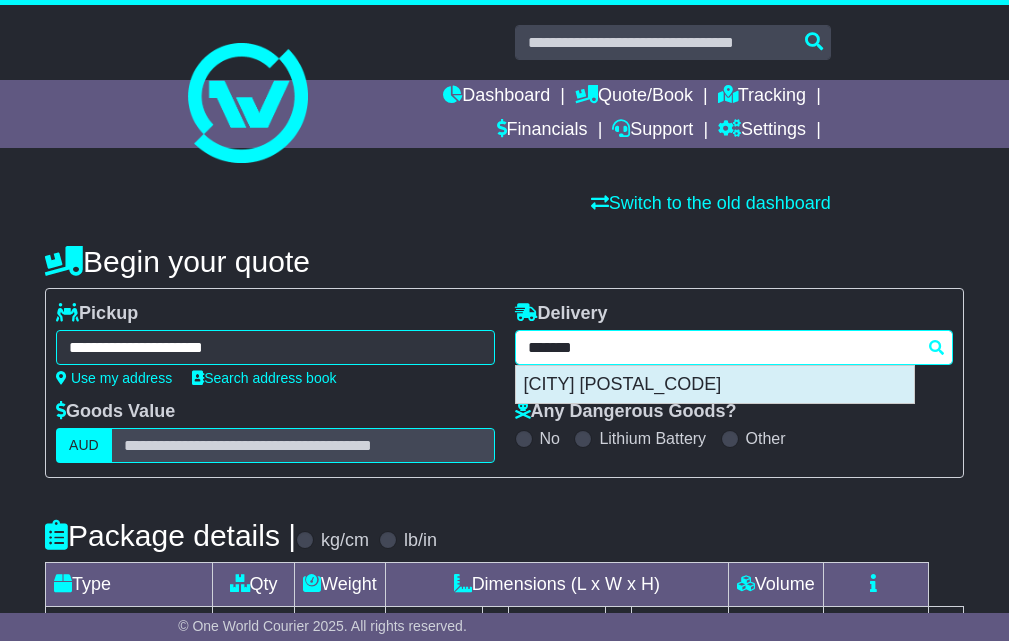 click on "[CITY] [POSTAL_CODE]" at bounding box center (715, 385) 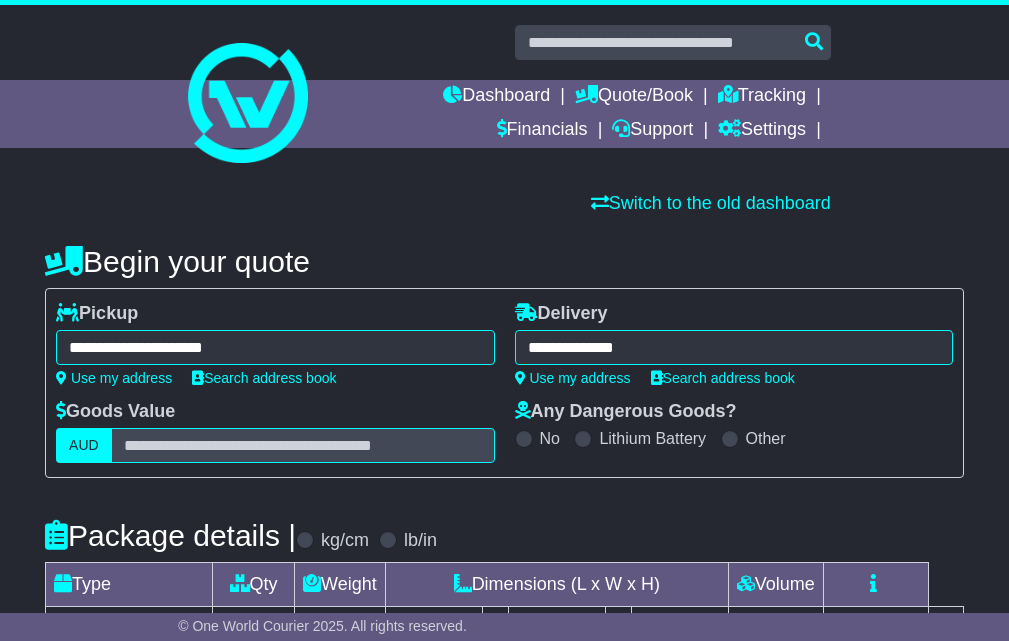type on "**********" 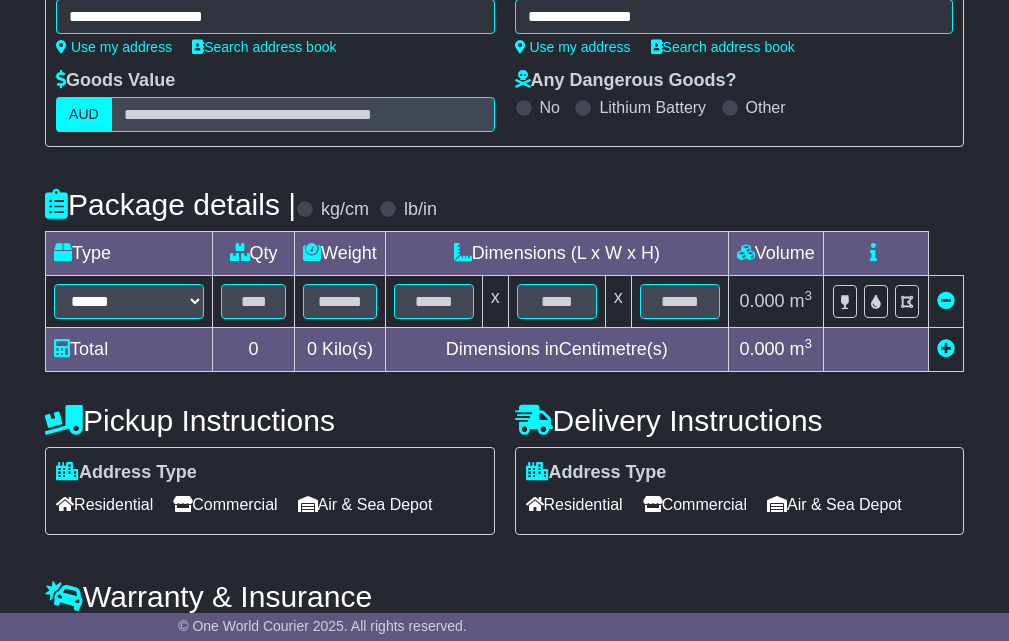 scroll, scrollTop: 333, scrollLeft: 0, axis: vertical 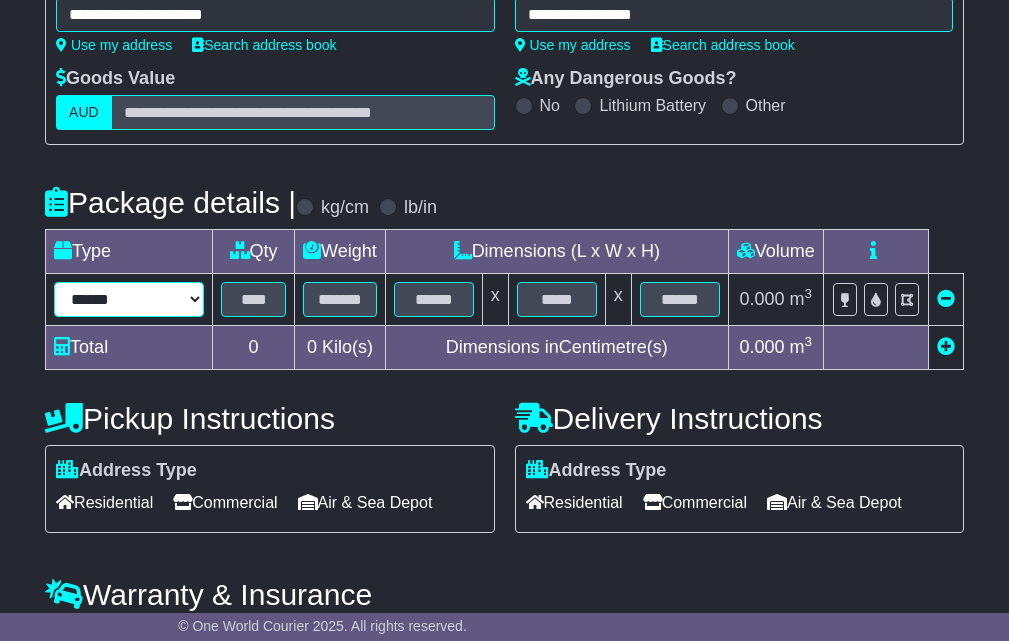 click on "****** ****** *** ******** ***** **** **** ****** *** *******" at bounding box center (129, 299) 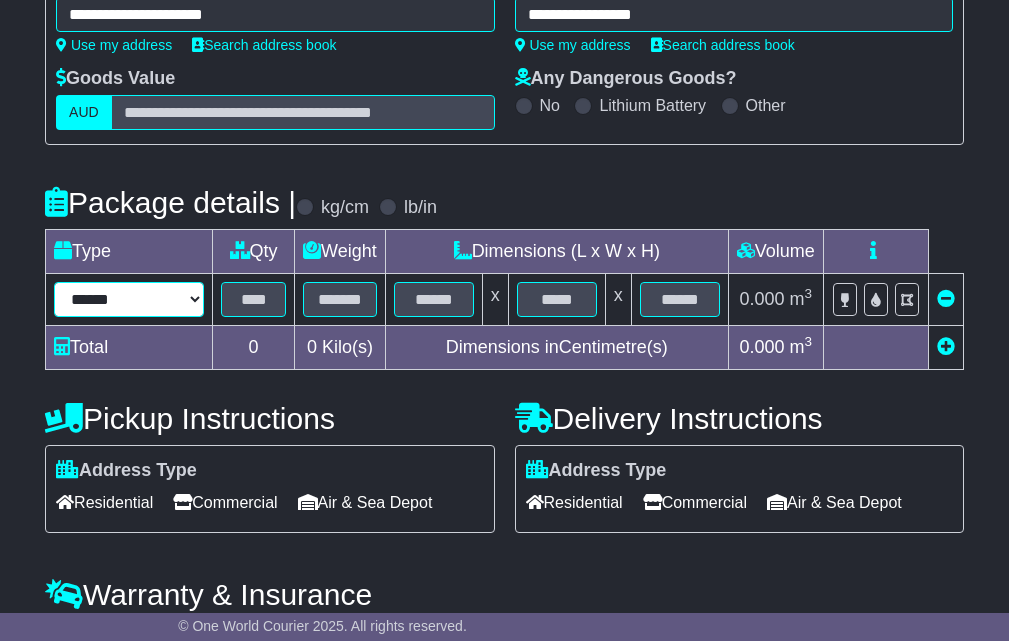 select on "*****" 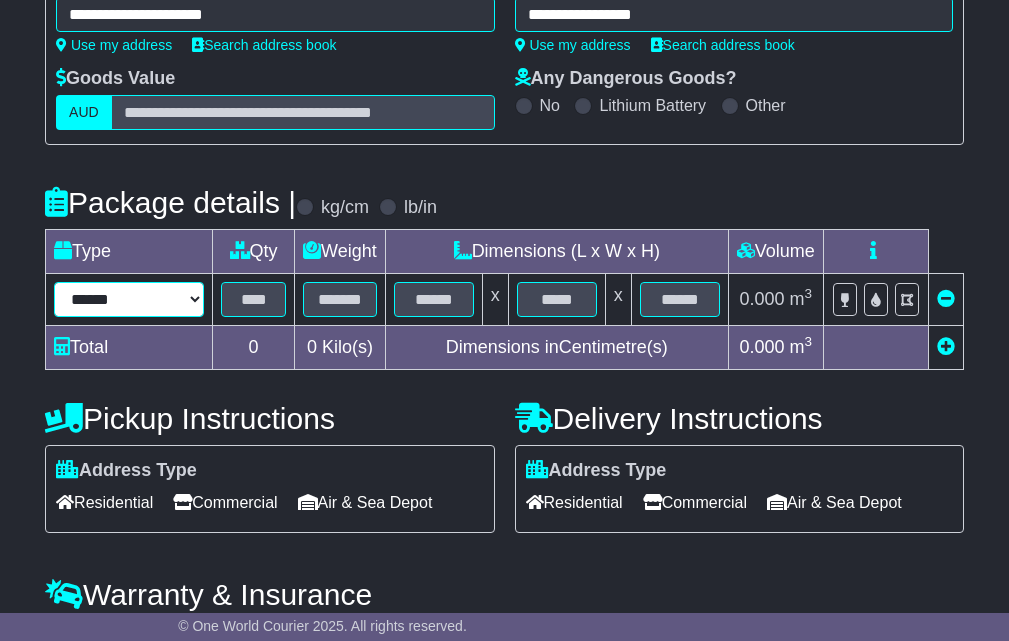 click on "****** ****** *** ******** ***** **** **** ****** *** *******" at bounding box center (129, 299) 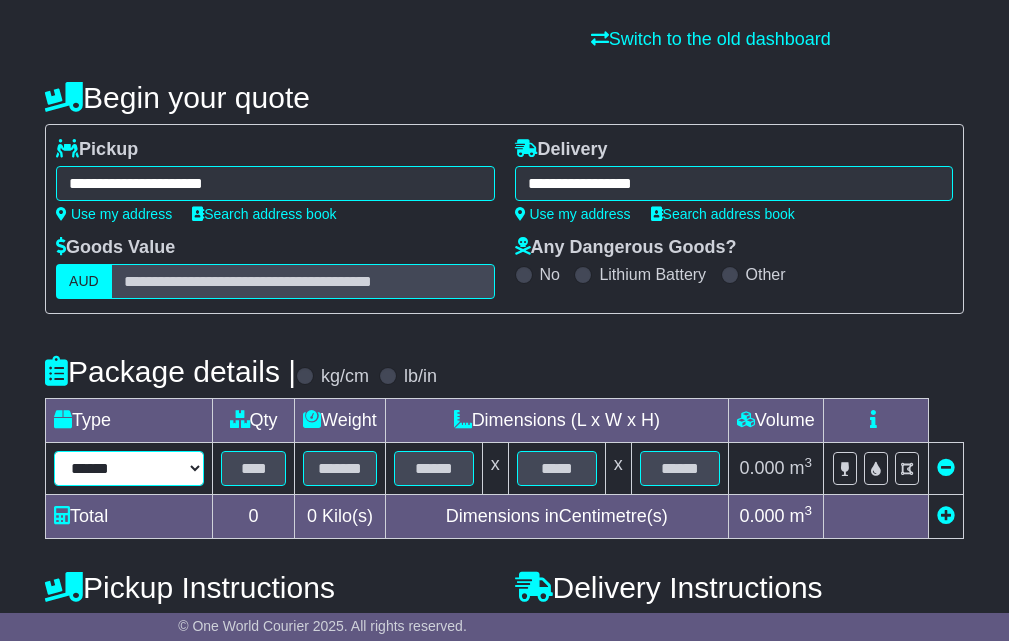 scroll, scrollTop: 126, scrollLeft: 0, axis: vertical 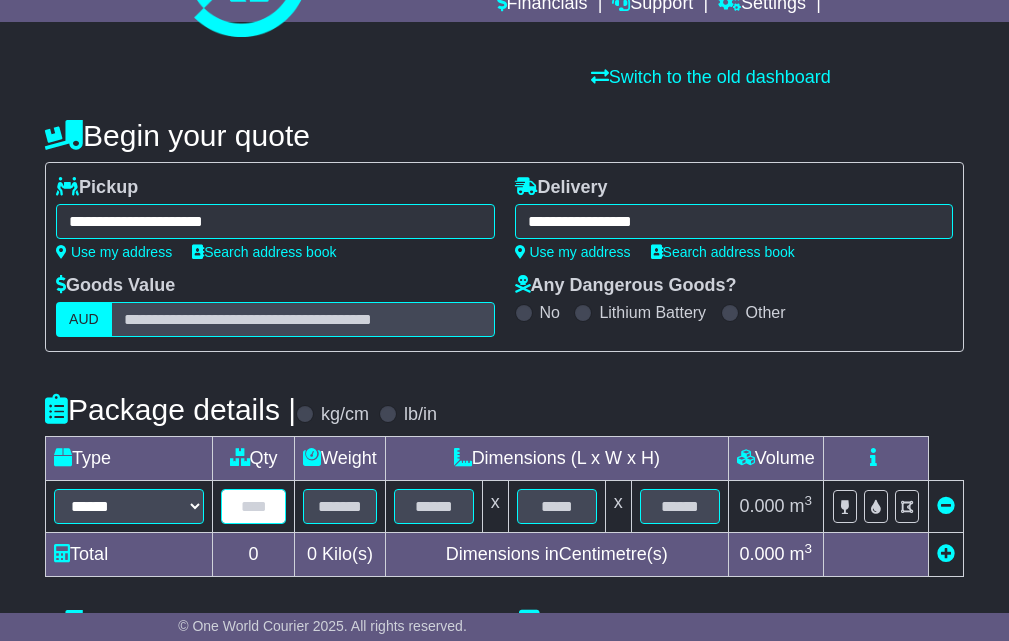 click at bounding box center [253, 506] 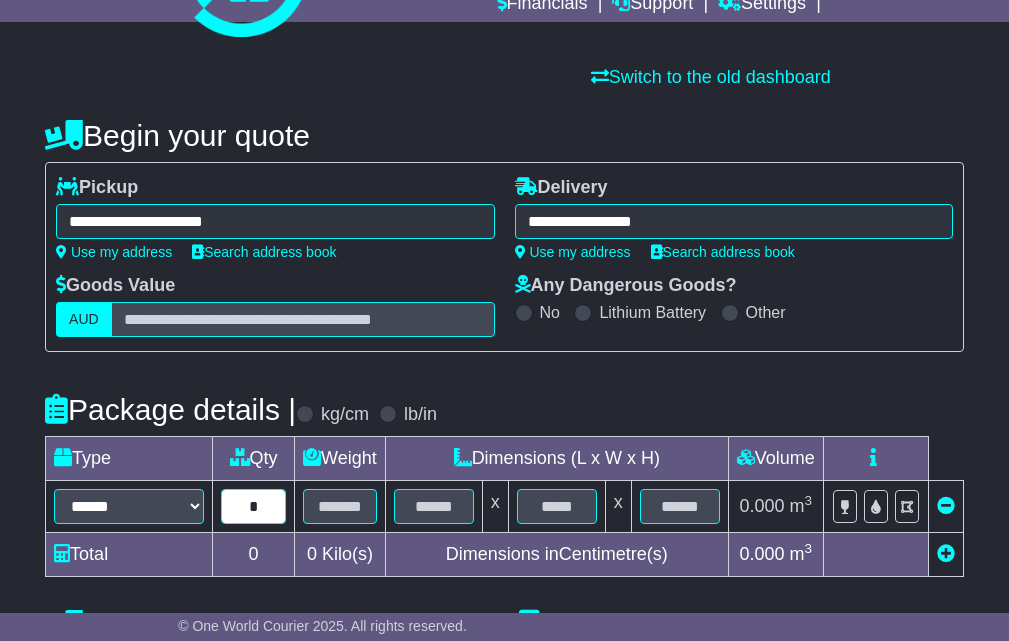 type on "*" 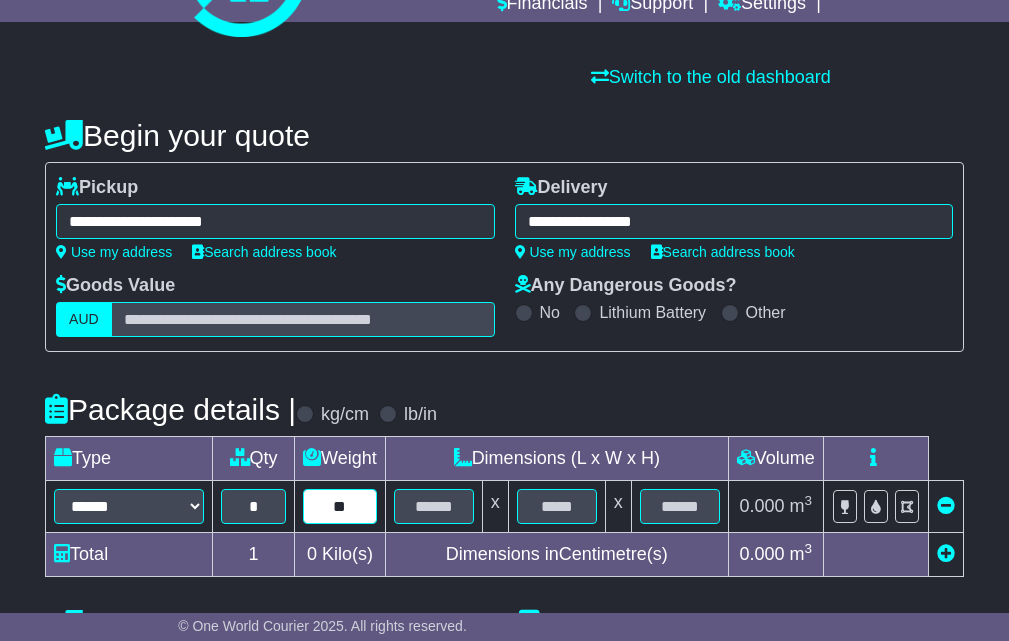type on "**" 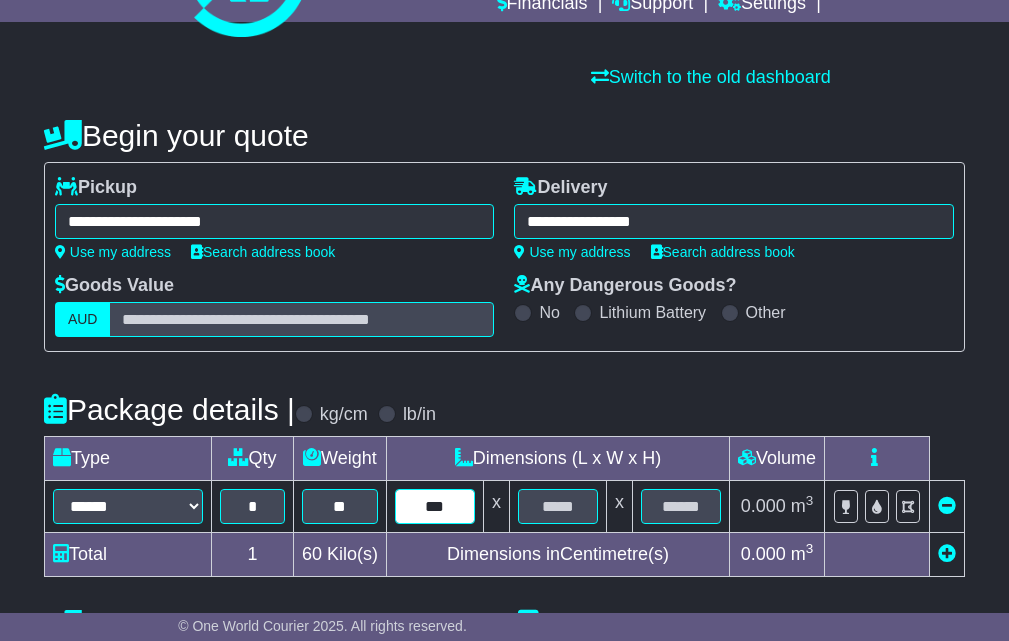 type on "***" 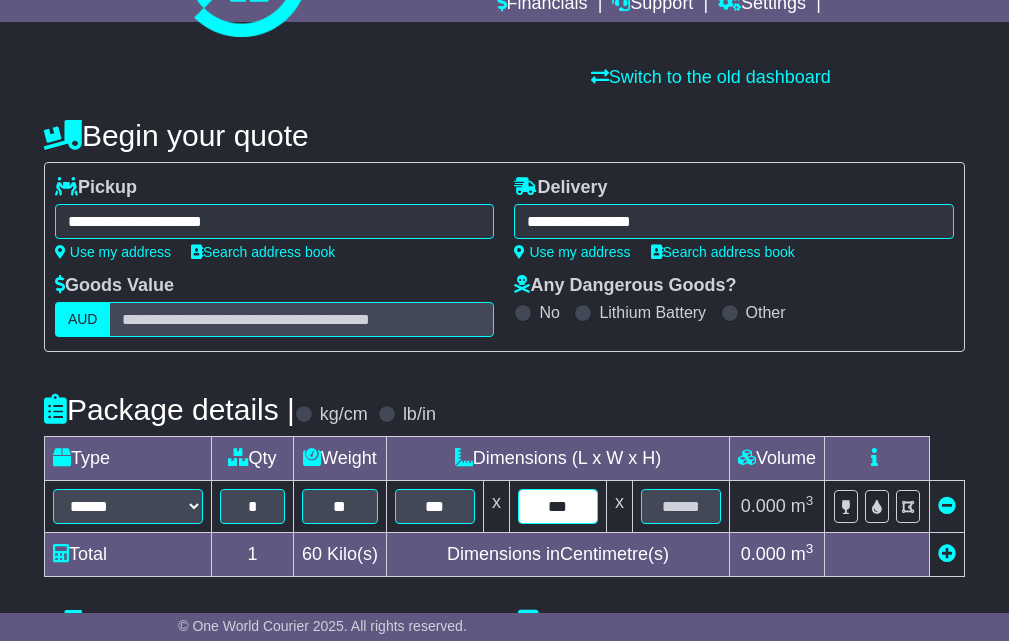 type on "***" 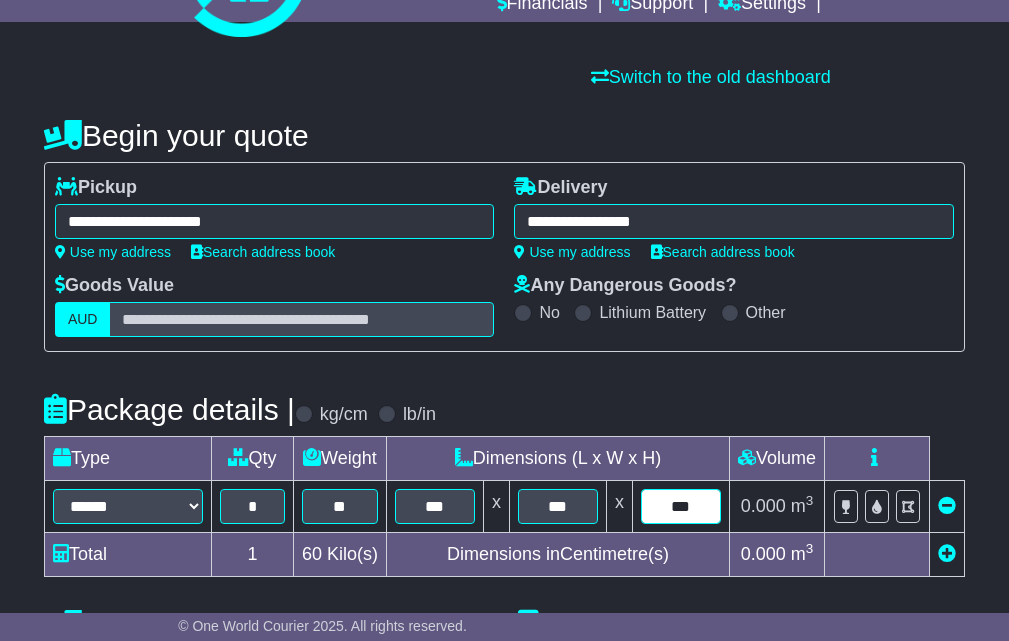 type on "***" 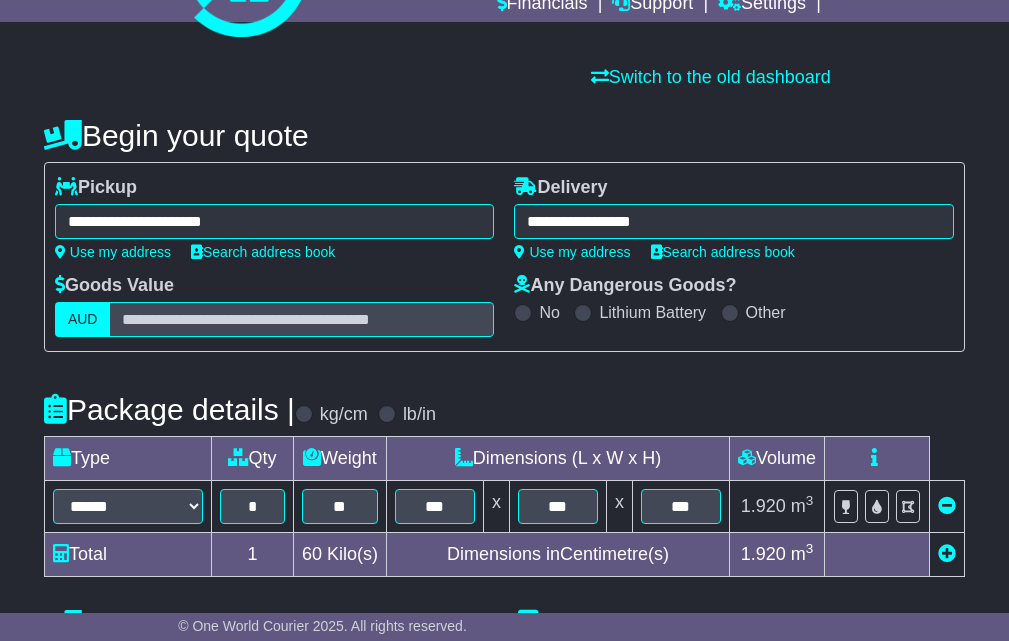 scroll, scrollTop: 626, scrollLeft: 0, axis: vertical 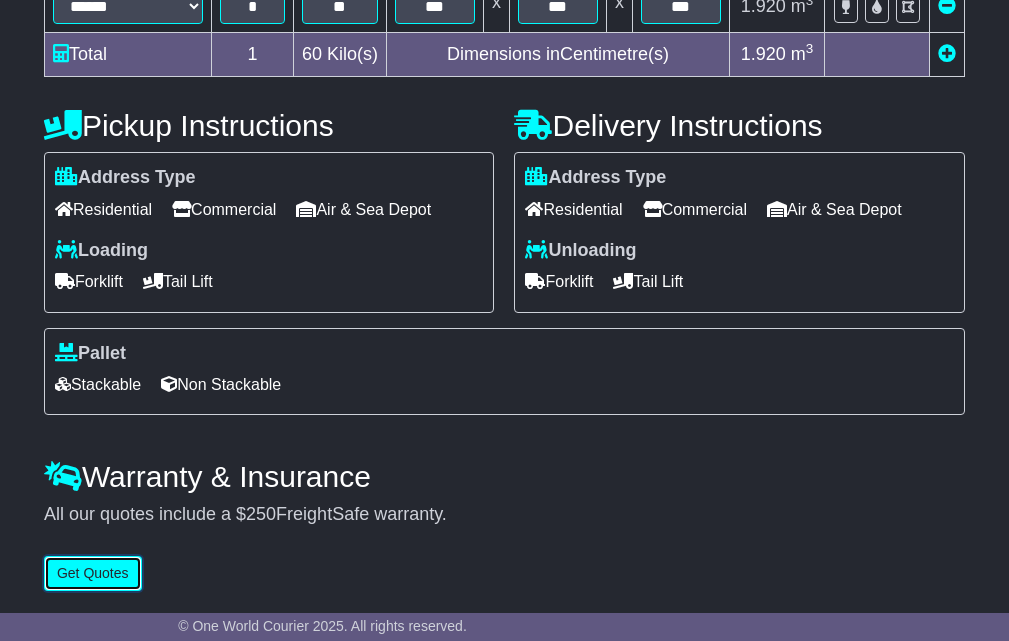 type 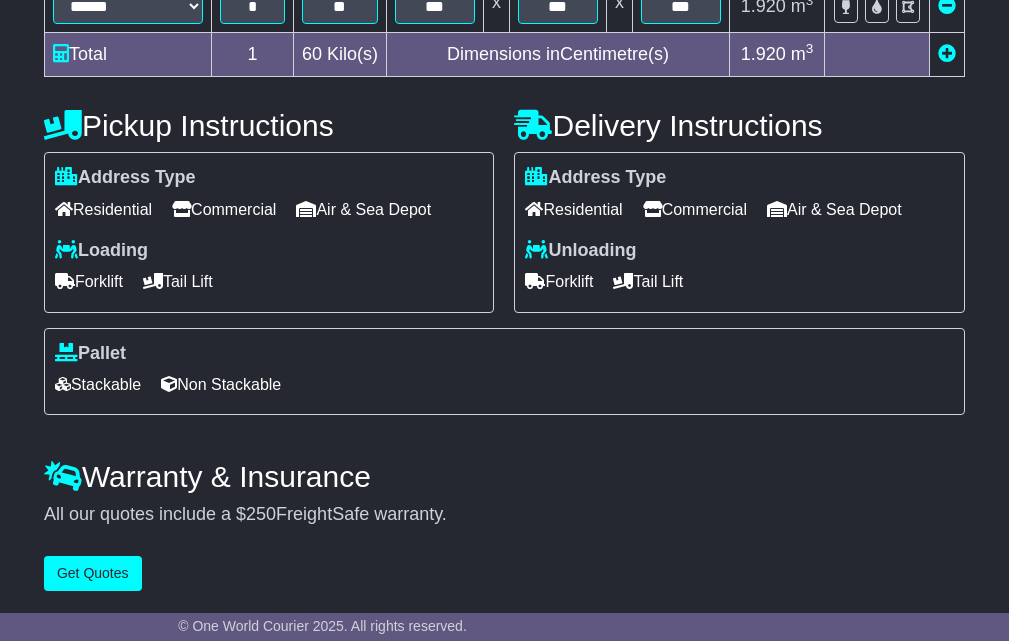 click on "Commercial" at bounding box center (224, 209) 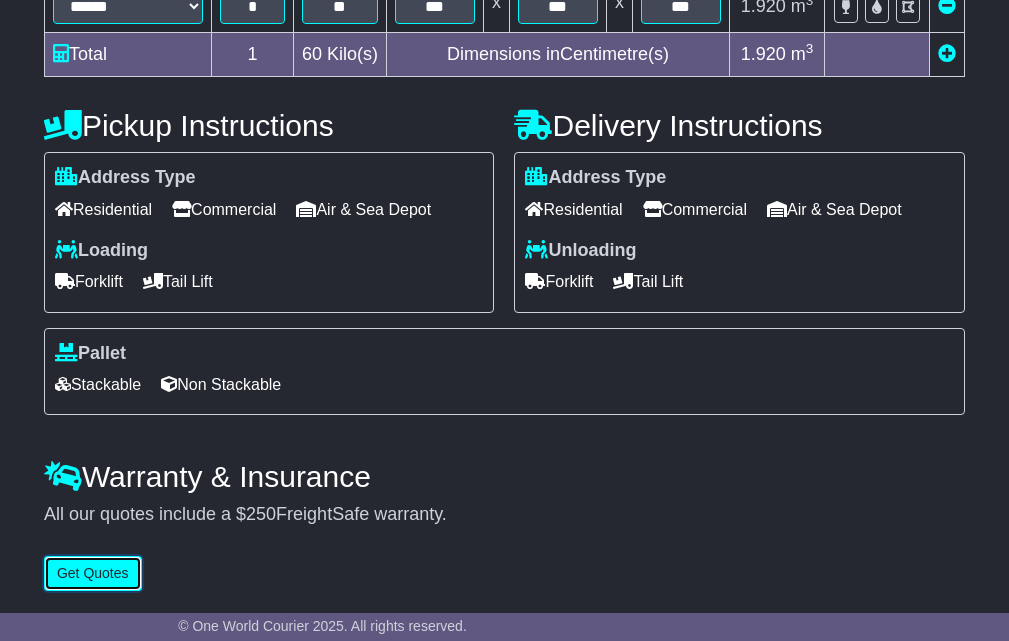 click on "Get Quotes" at bounding box center [93, 573] 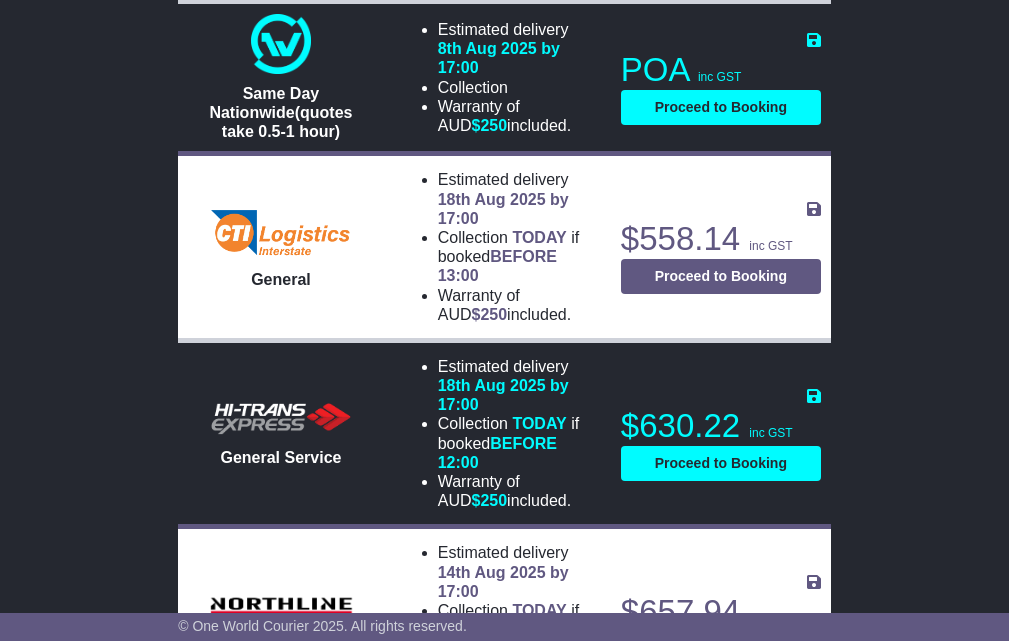 scroll, scrollTop: 1000, scrollLeft: 0, axis: vertical 